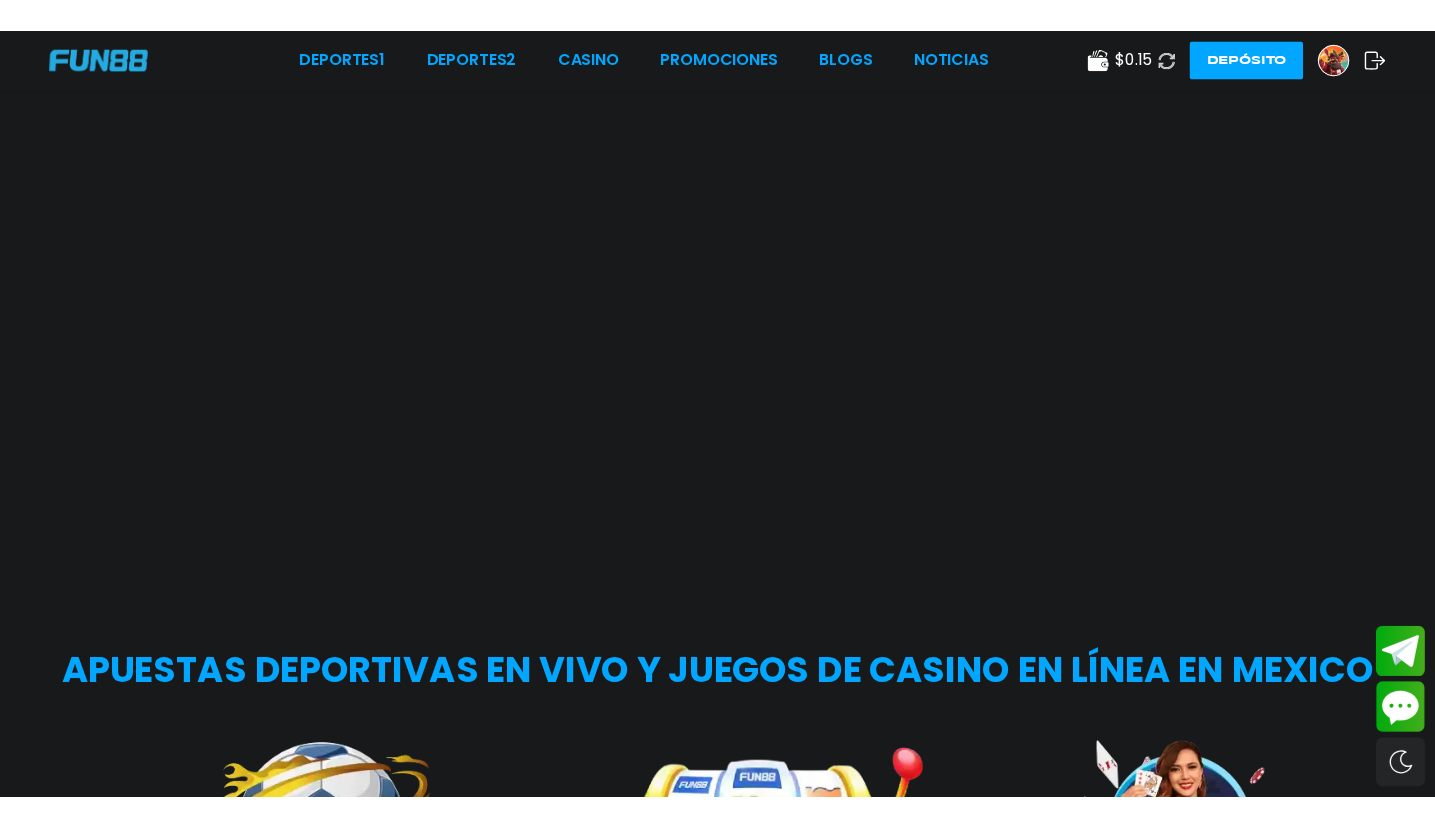 scroll, scrollTop: 0, scrollLeft: 0, axis: both 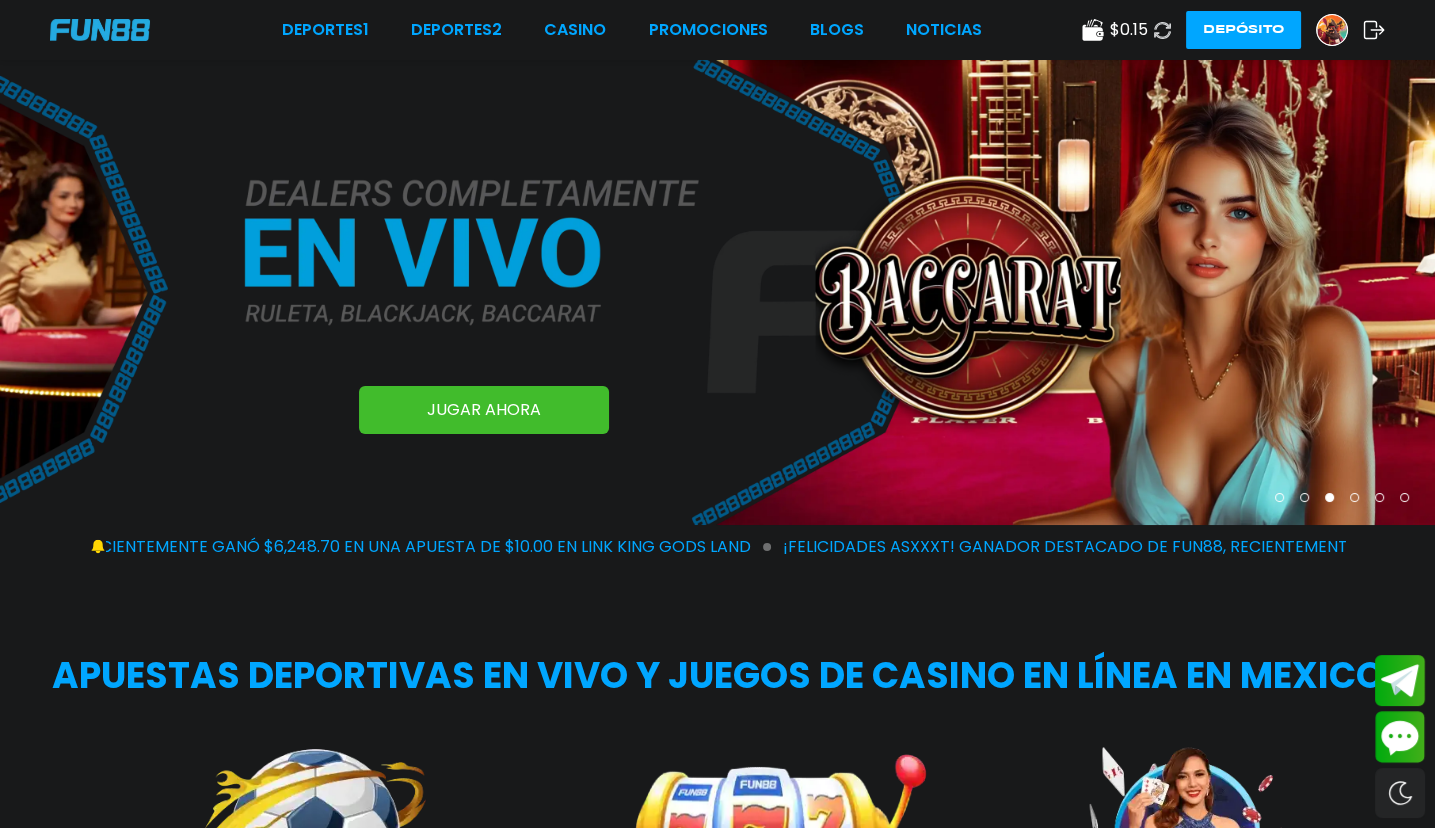 click 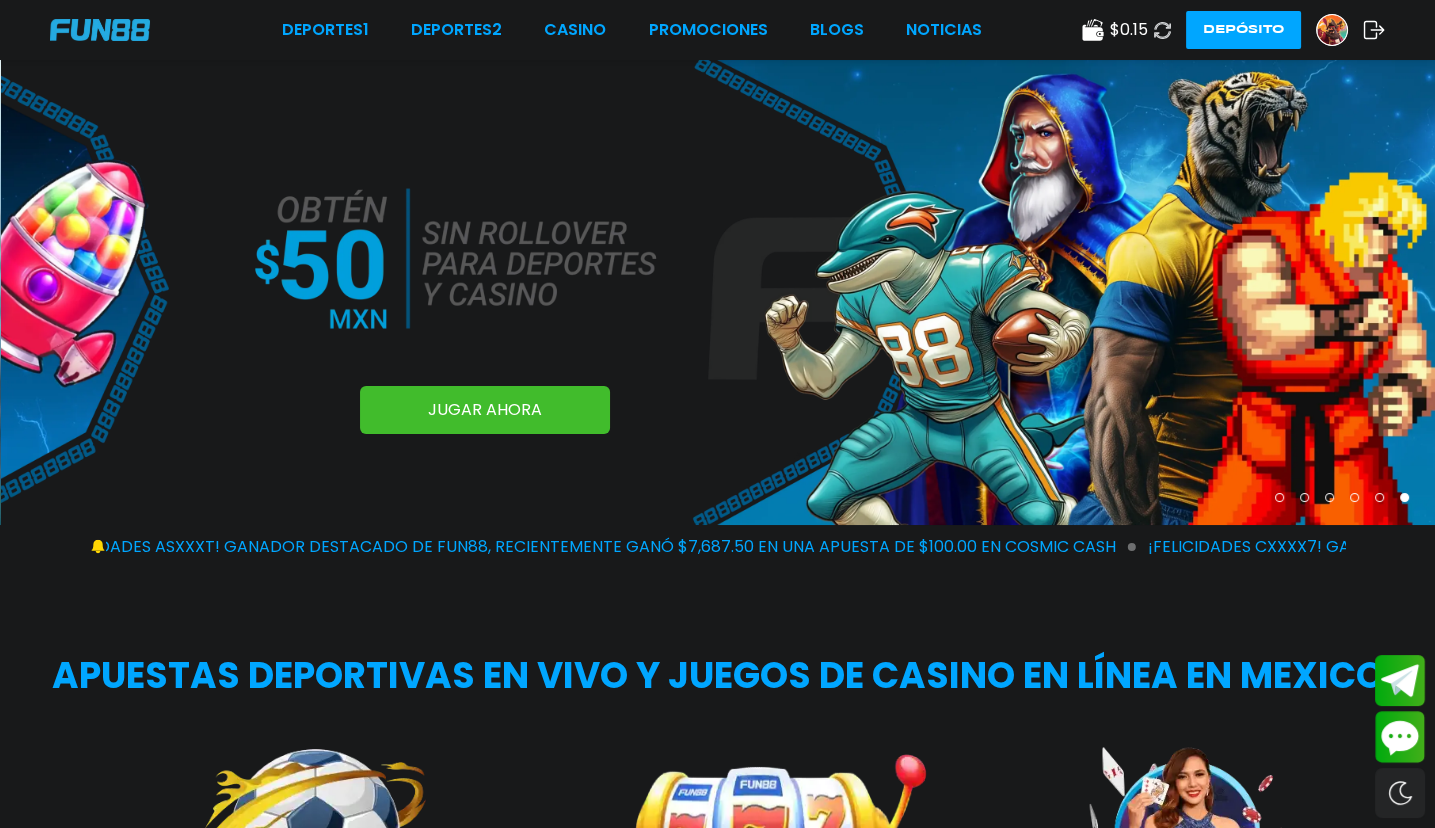 click at bounding box center [718, 292] 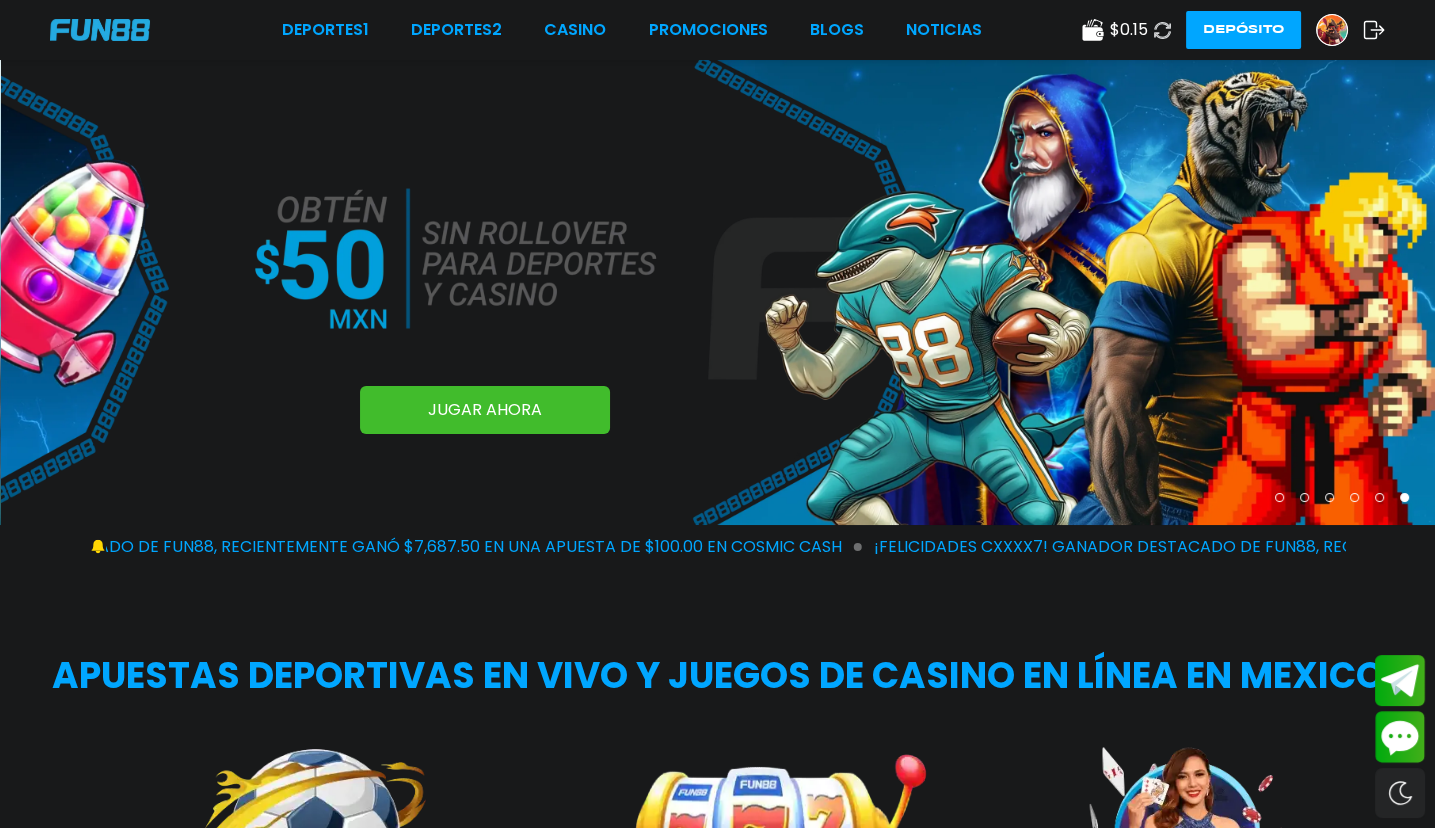 click 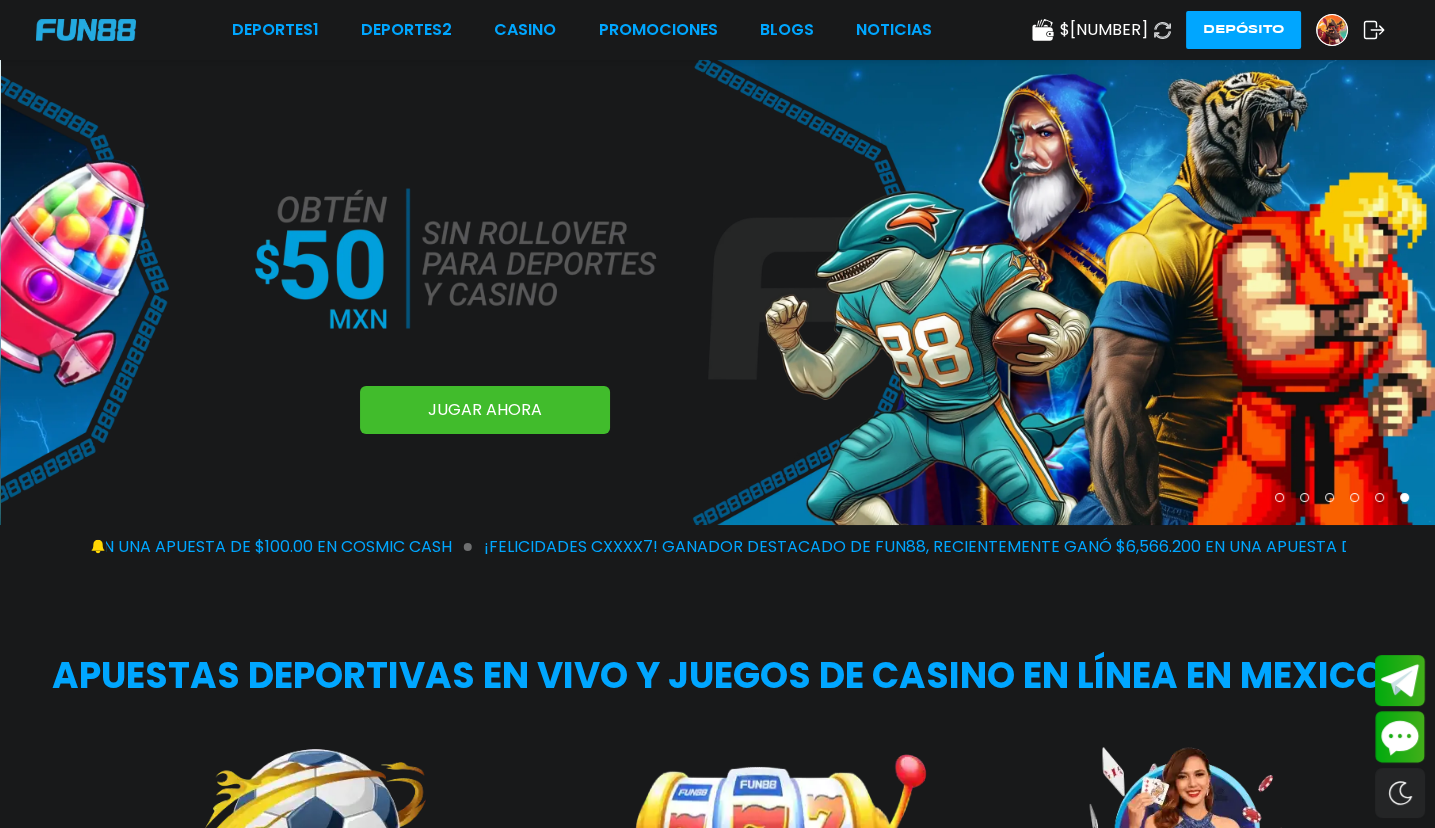 click on "Deportes  1 Deportes  2 CASINO Promociones BLOGS NOTICIAS $ 49.15 Depósito" at bounding box center (717, 30) 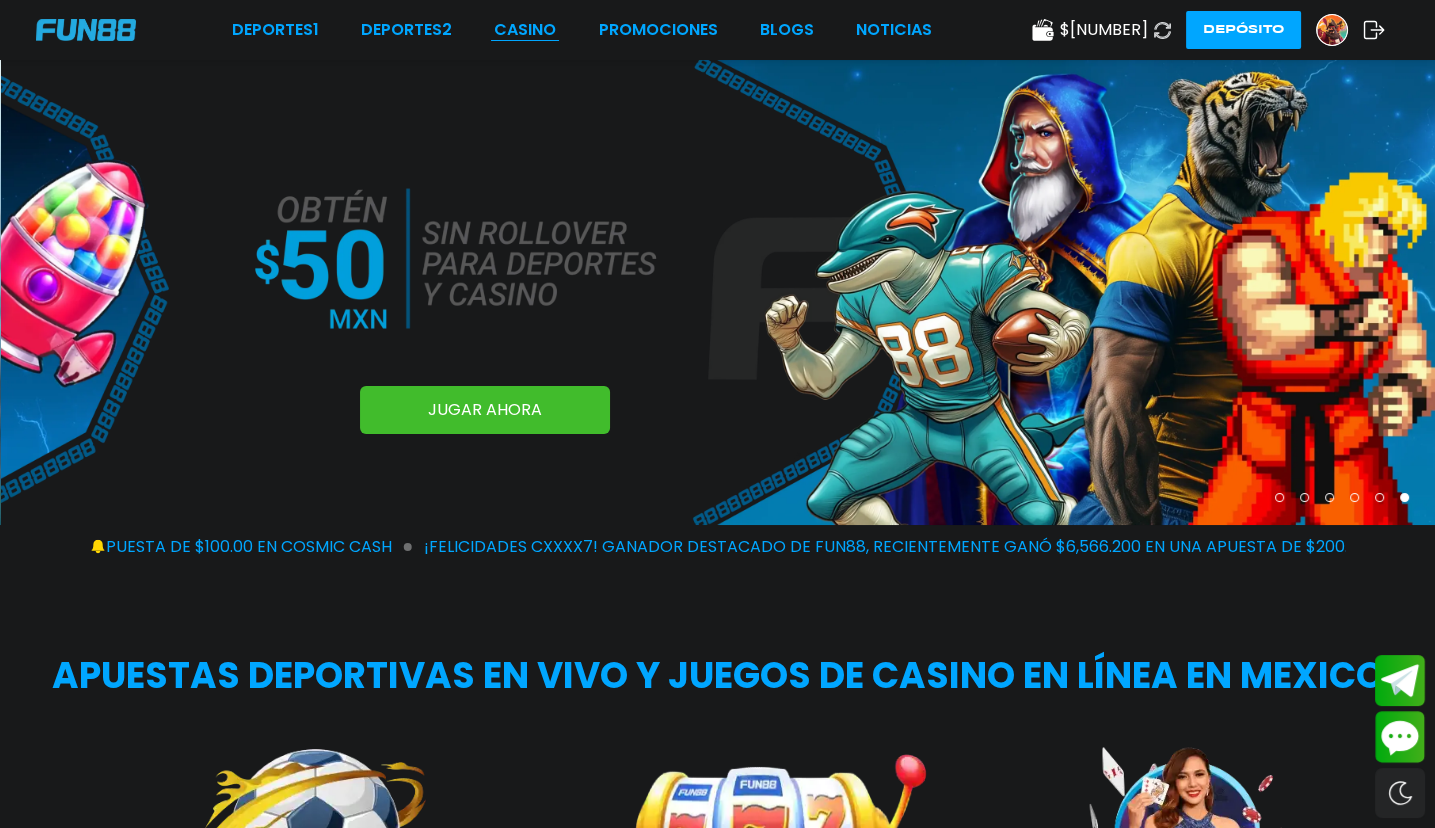 click on "CASINO" at bounding box center [525, 30] 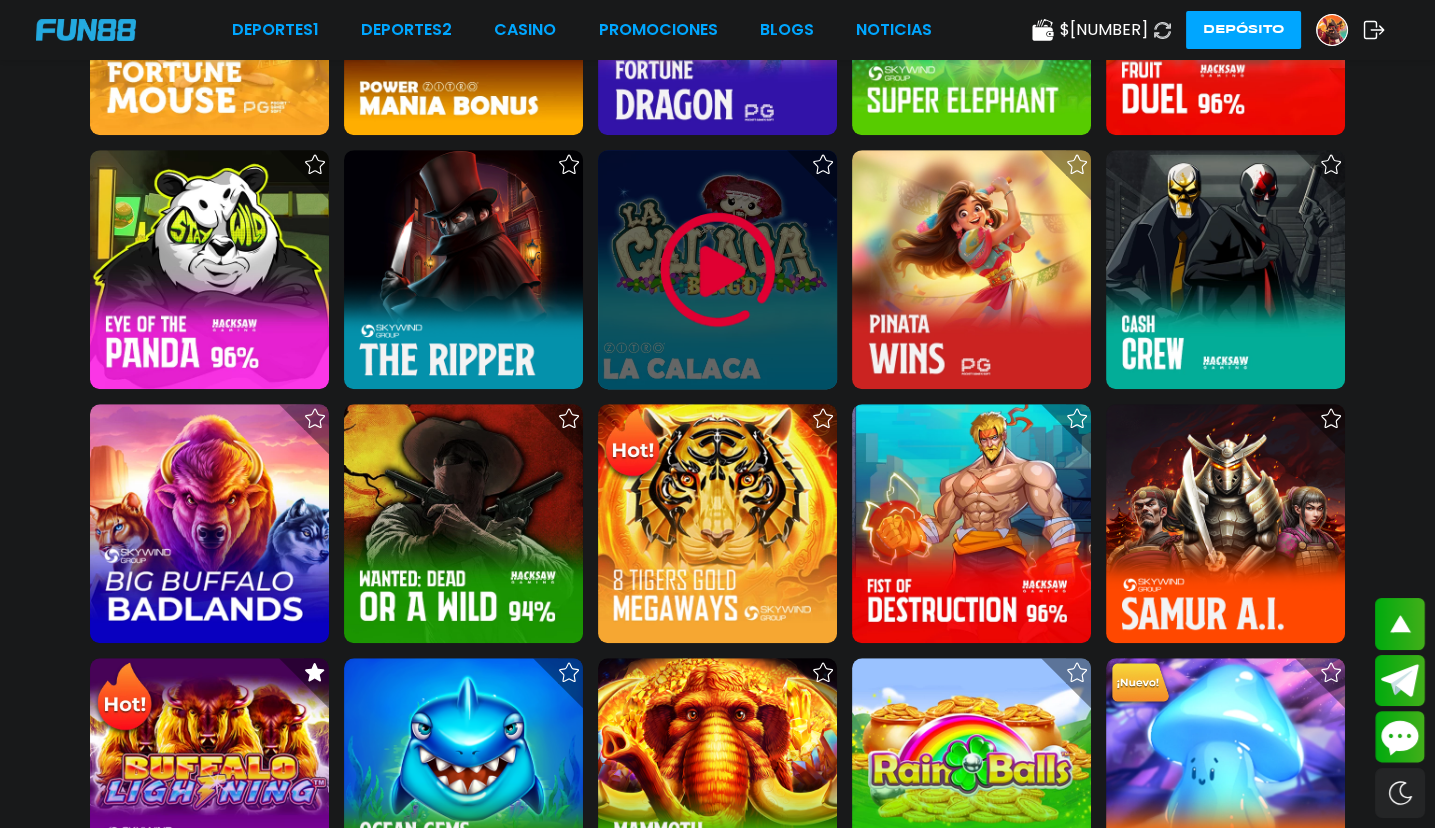 scroll, scrollTop: 1699, scrollLeft: 0, axis: vertical 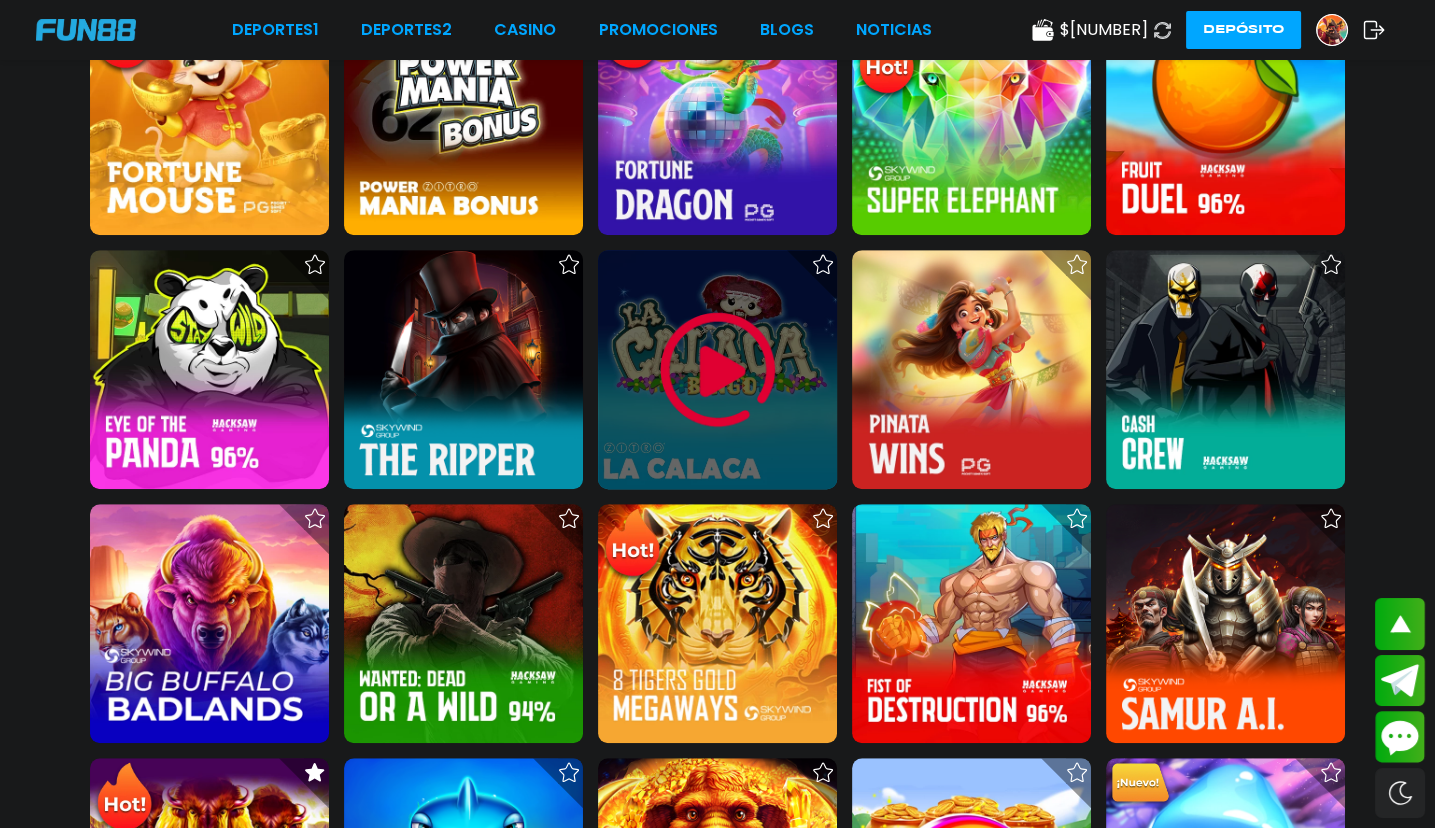 click at bounding box center (718, 370) 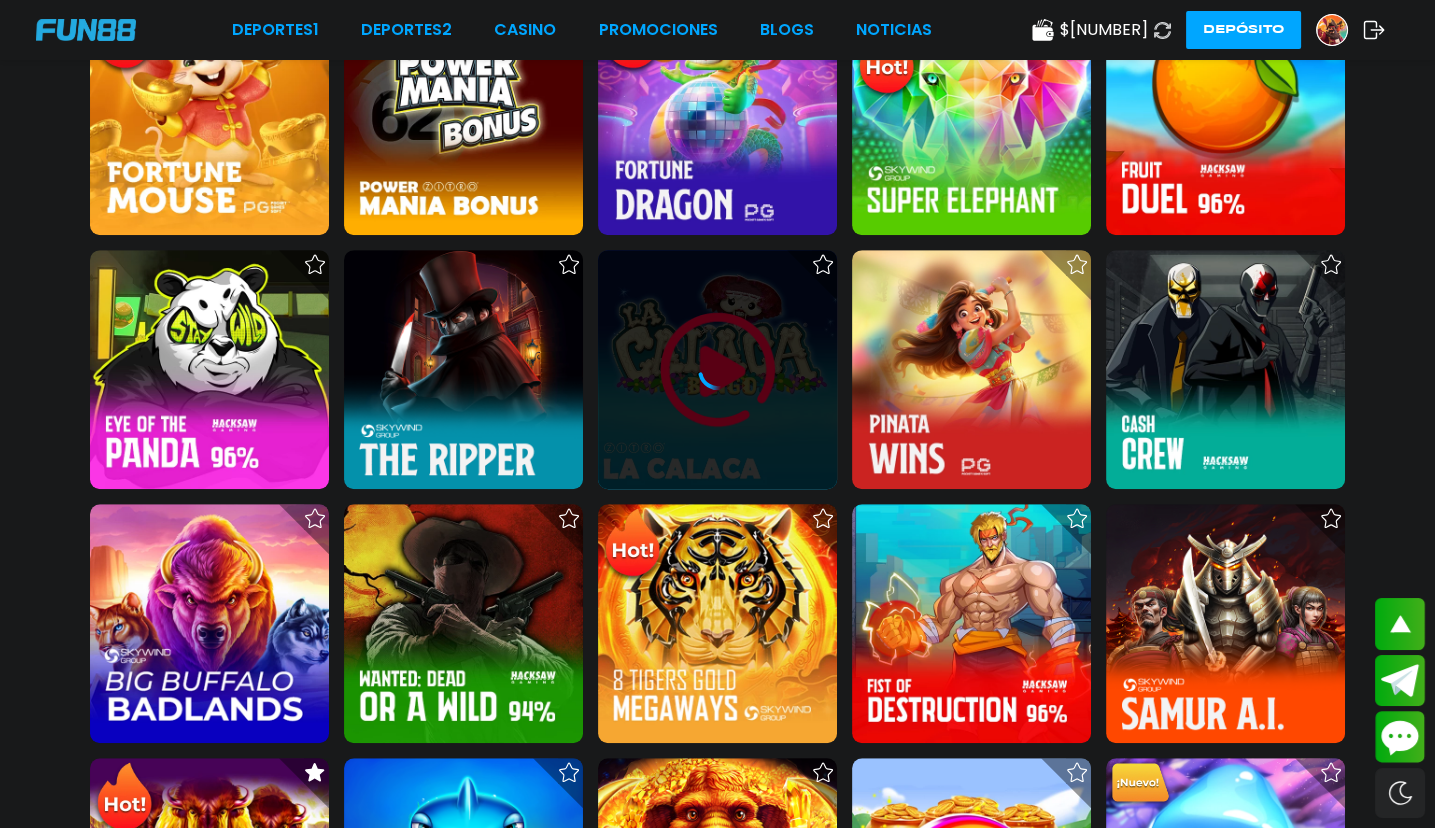 scroll, scrollTop: 0, scrollLeft: 0, axis: both 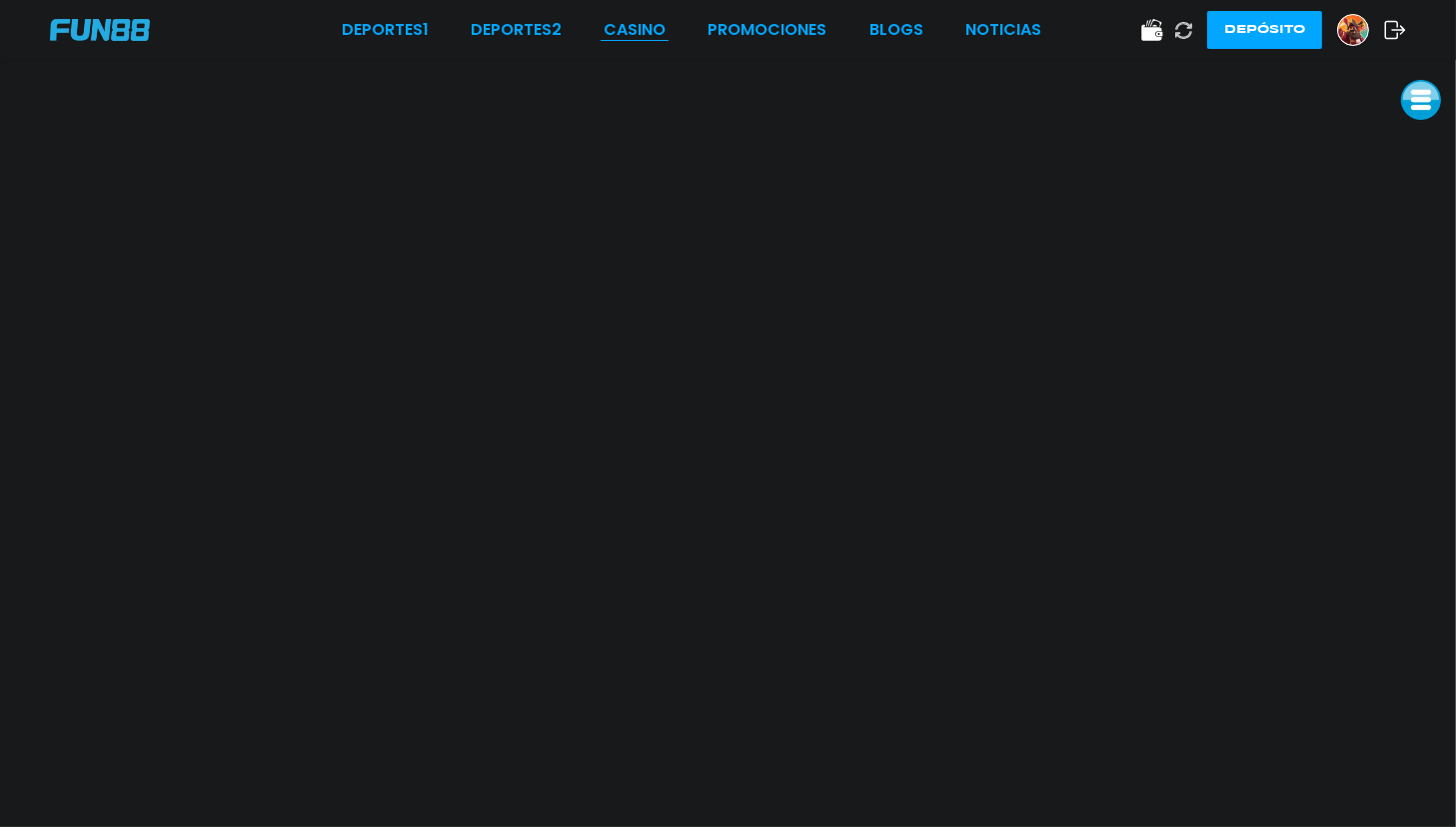click on "CASINO" at bounding box center [635, 30] 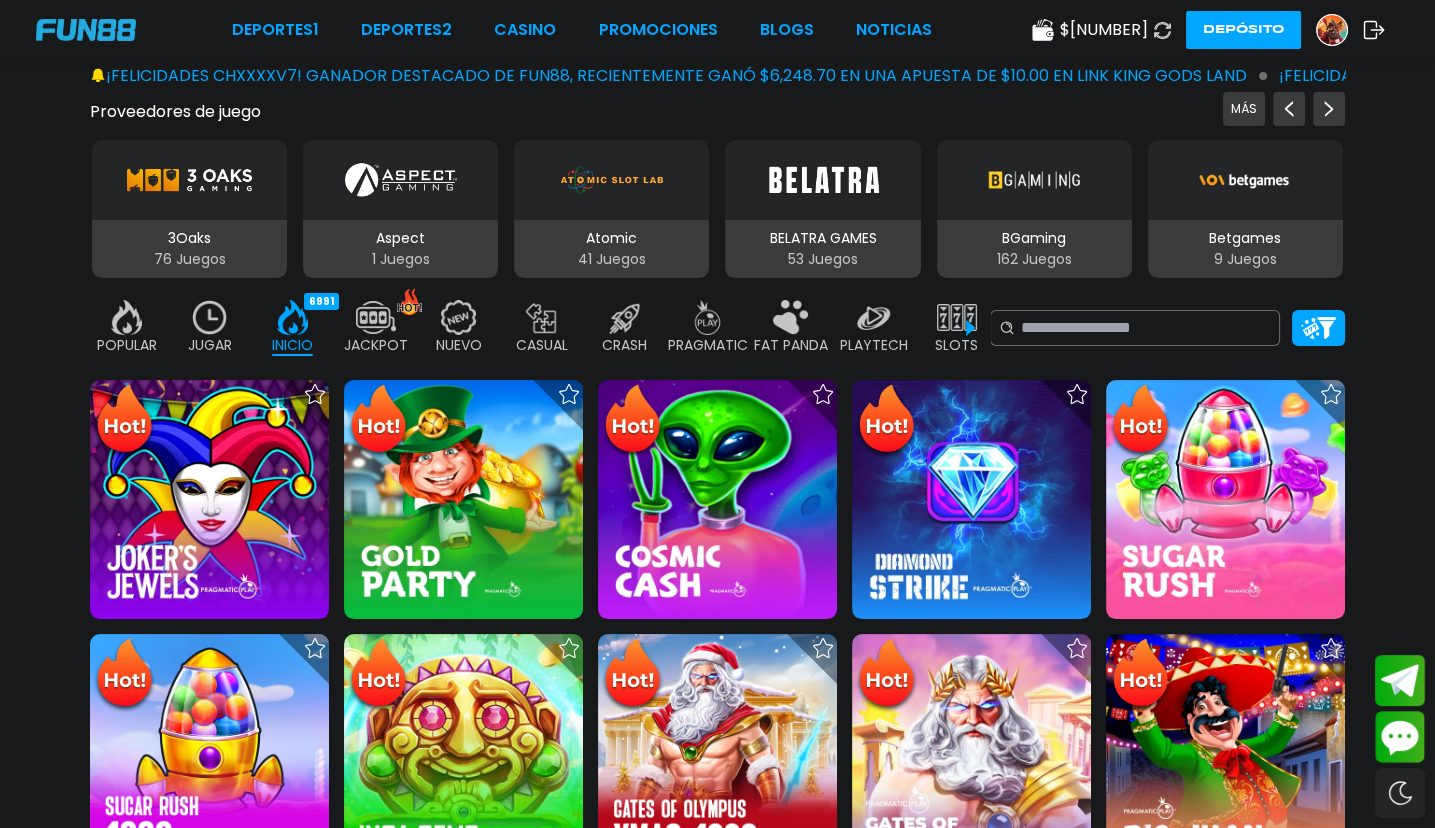 scroll, scrollTop: 499, scrollLeft: 0, axis: vertical 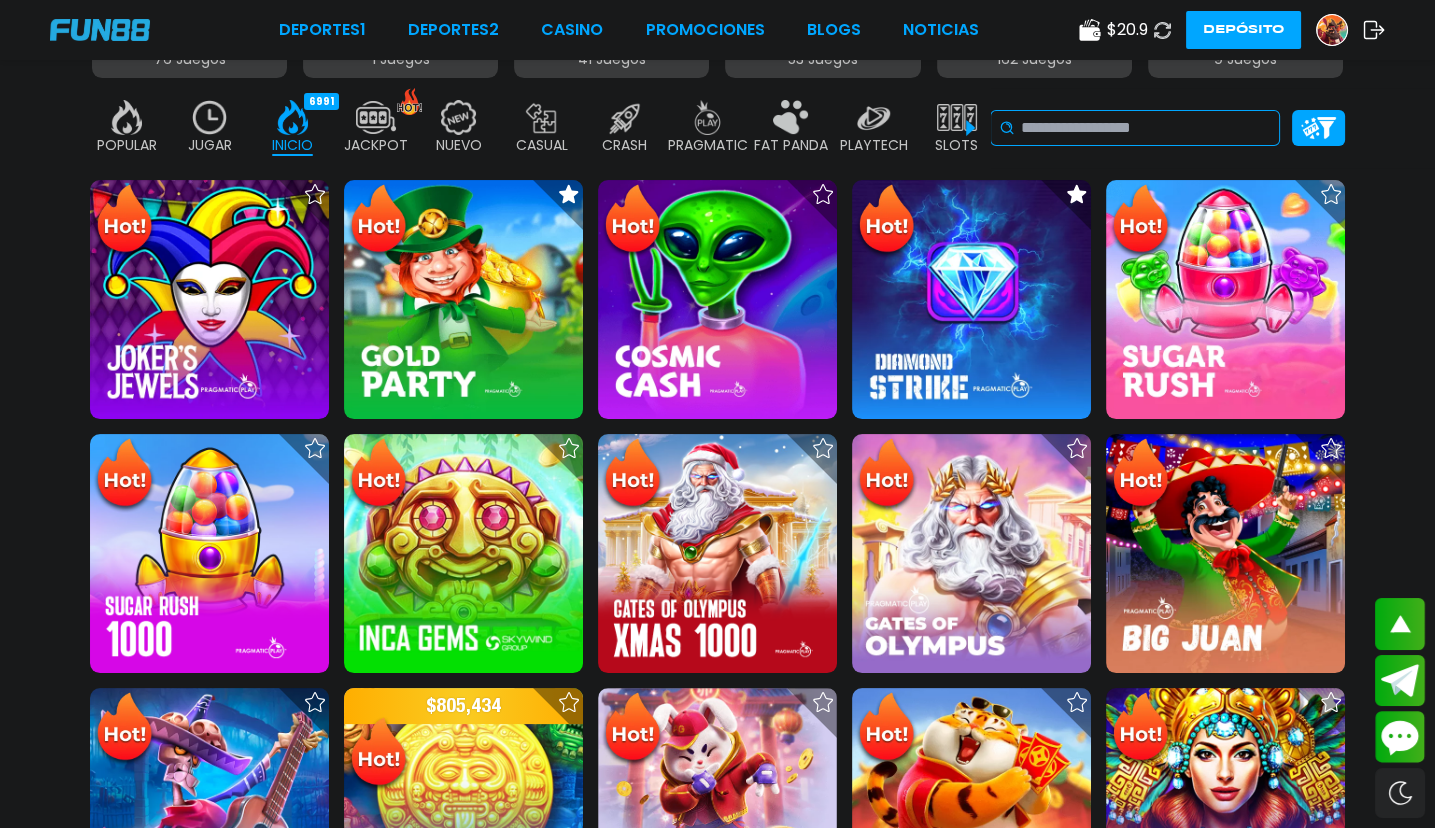 click at bounding box center [1146, 128] 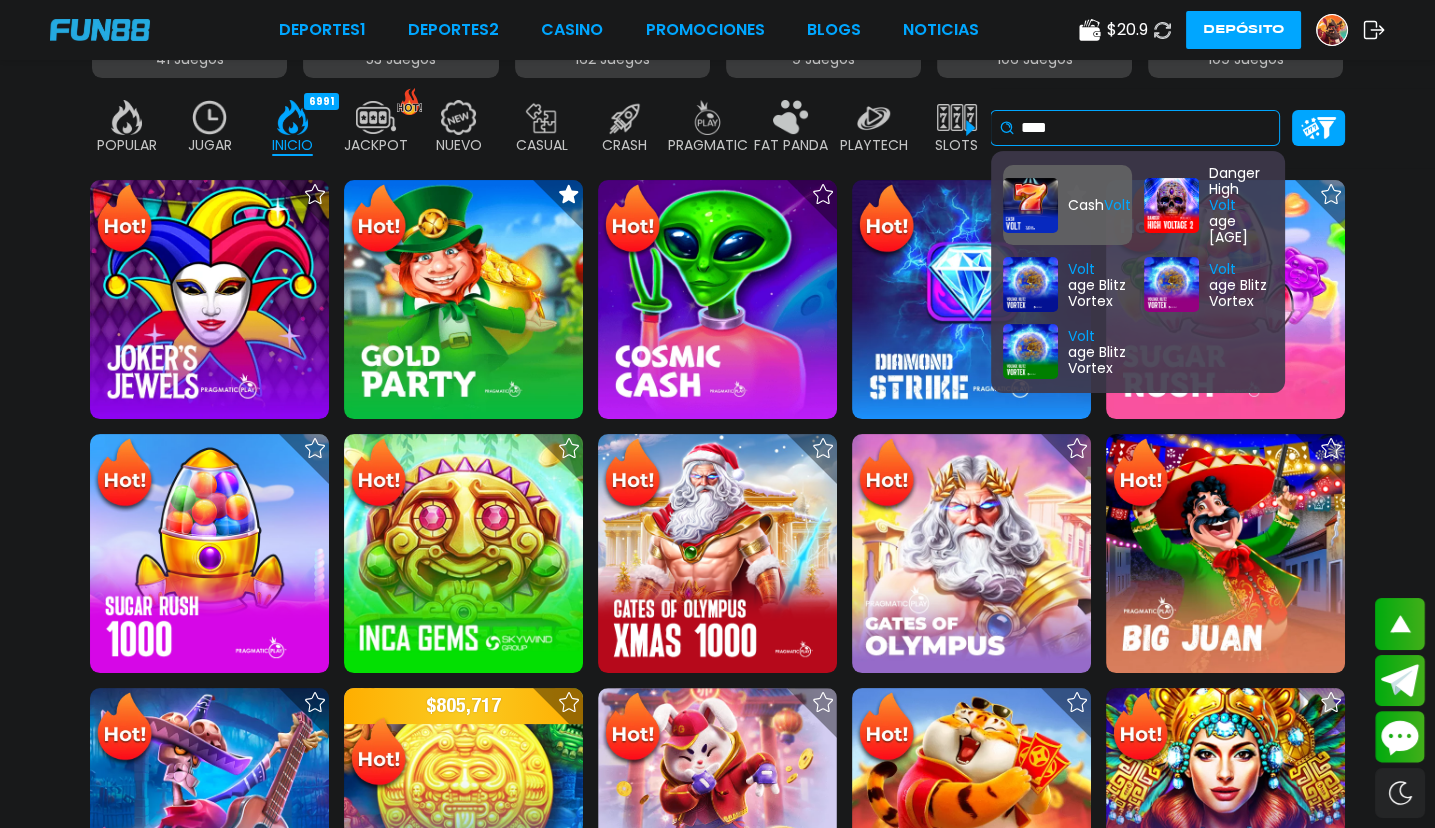 type on "****" 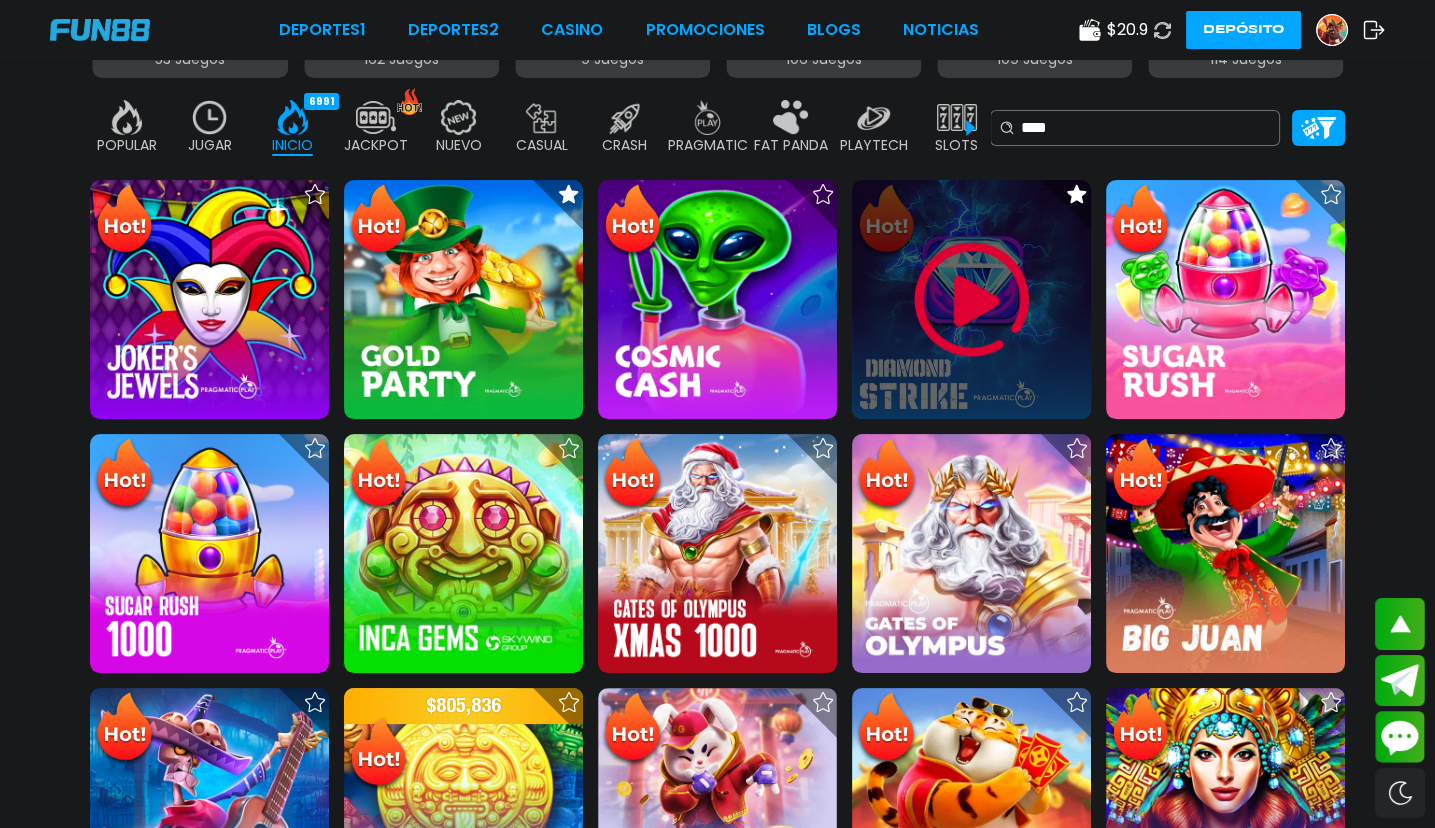 scroll, scrollTop: 0, scrollLeft: 0, axis: both 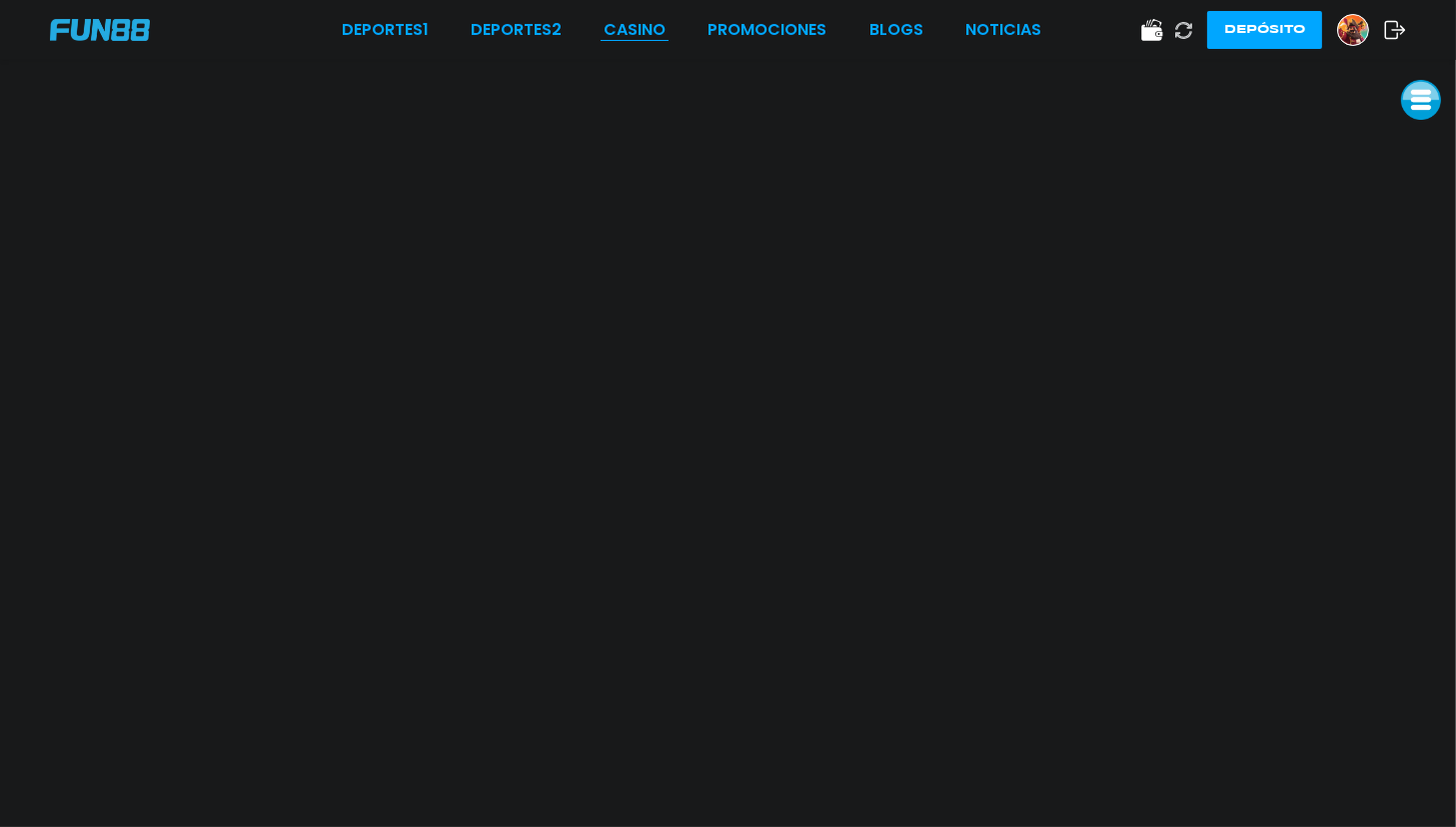 click on "CASINO" at bounding box center [635, 30] 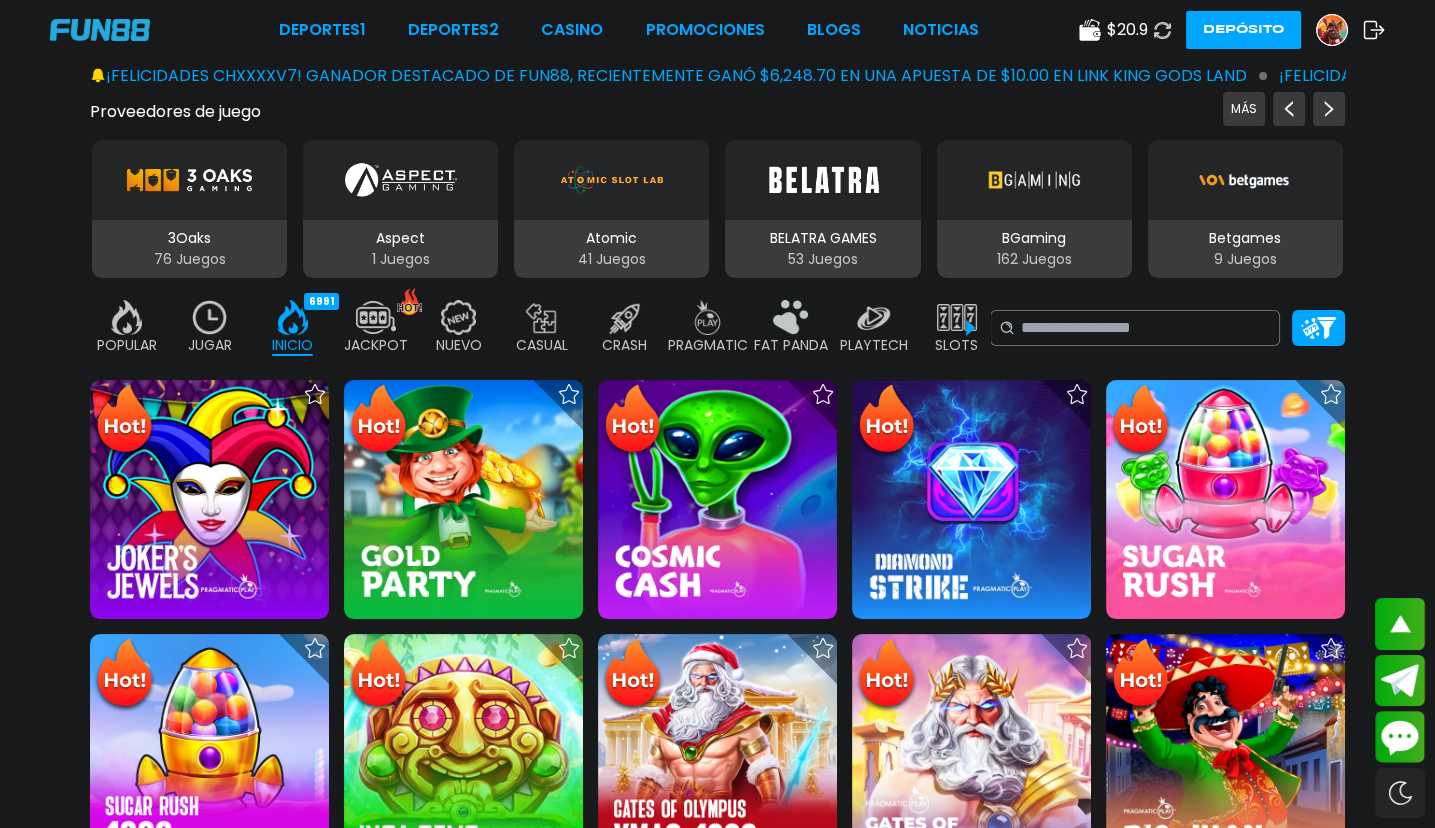 scroll, scrollTop: 400, scrollLeft: 0, axis: vertical 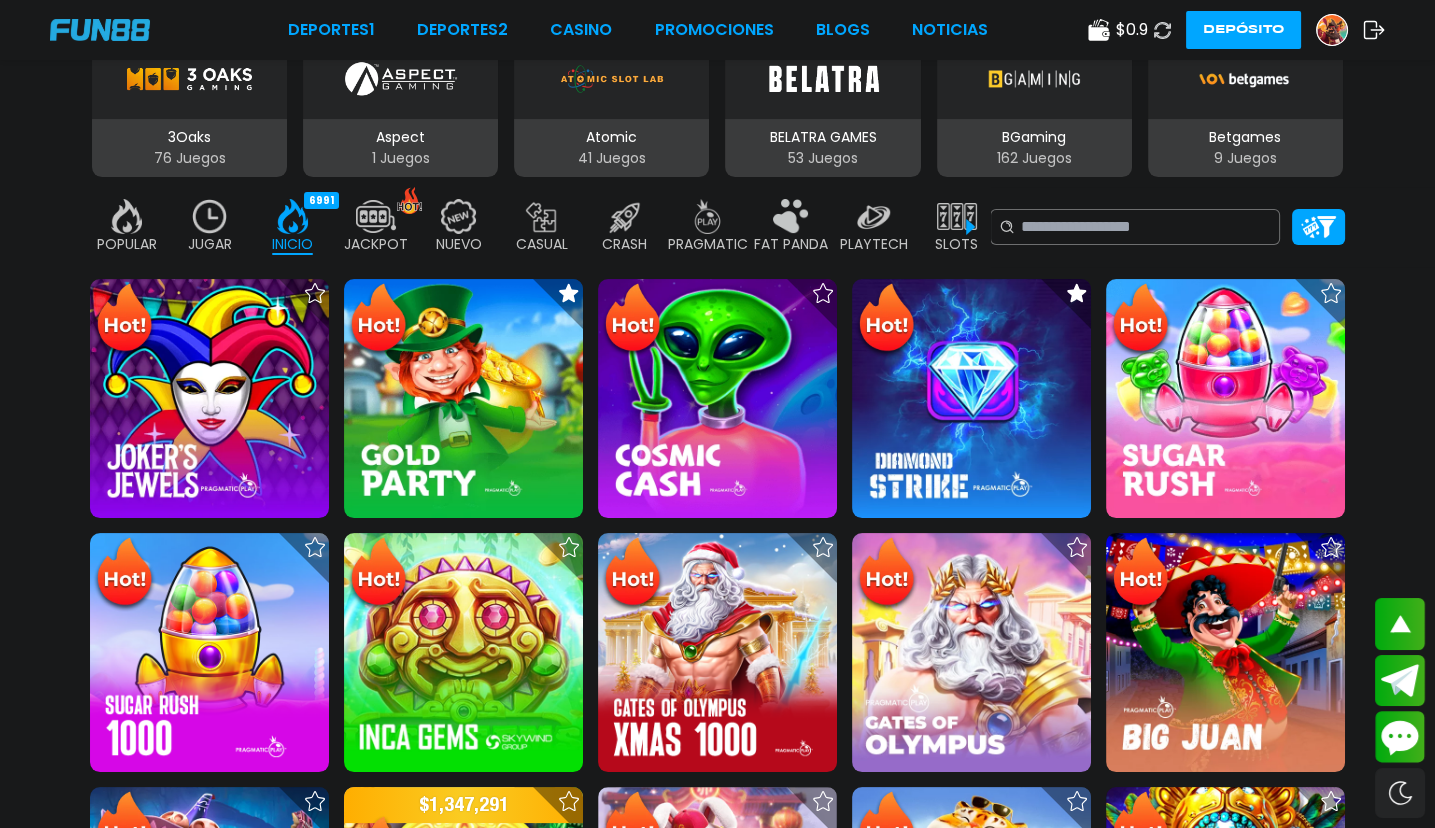 click 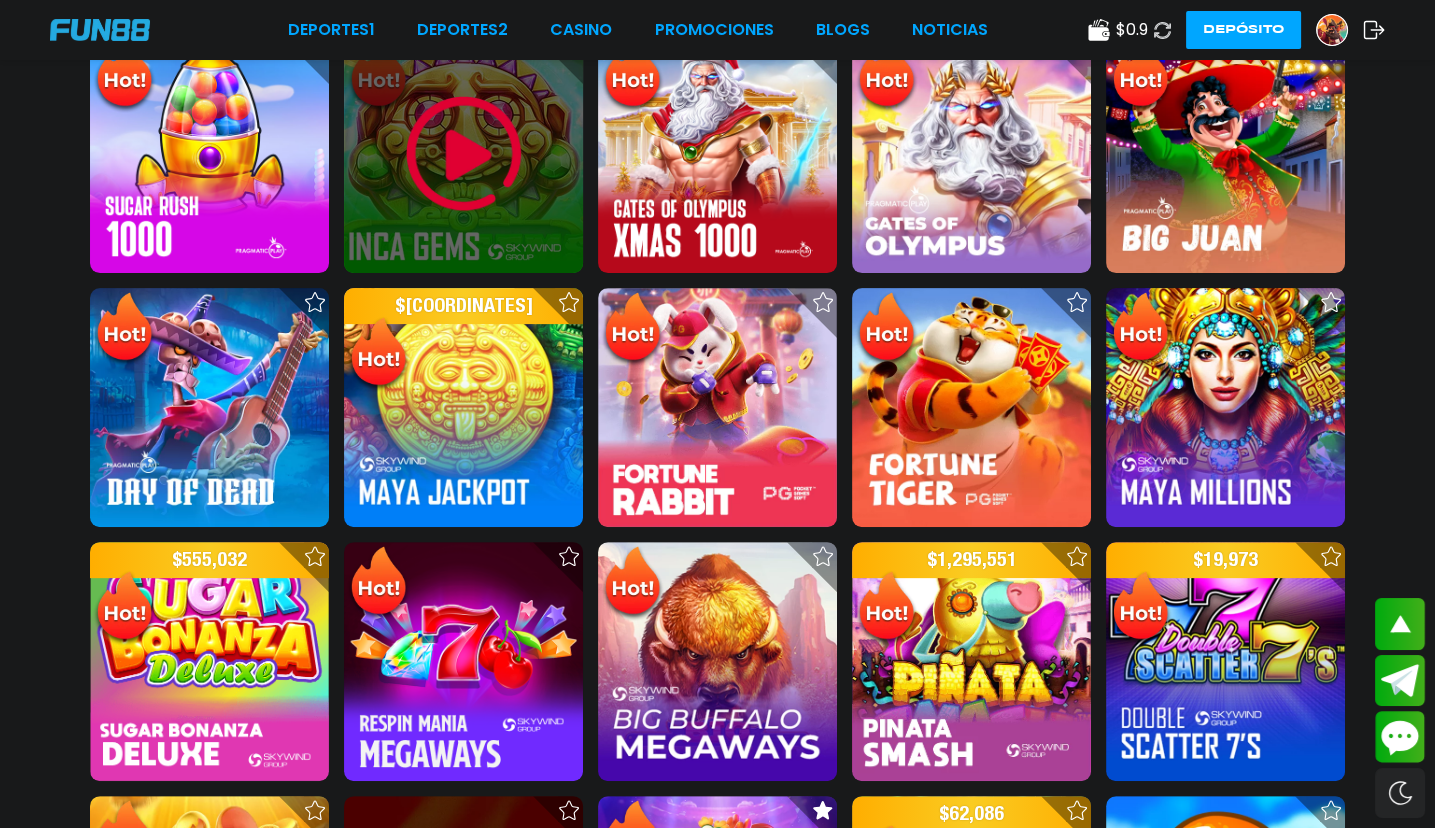 scroll, scrollTop: 1099, scrollLeft: 0, axis: vertical 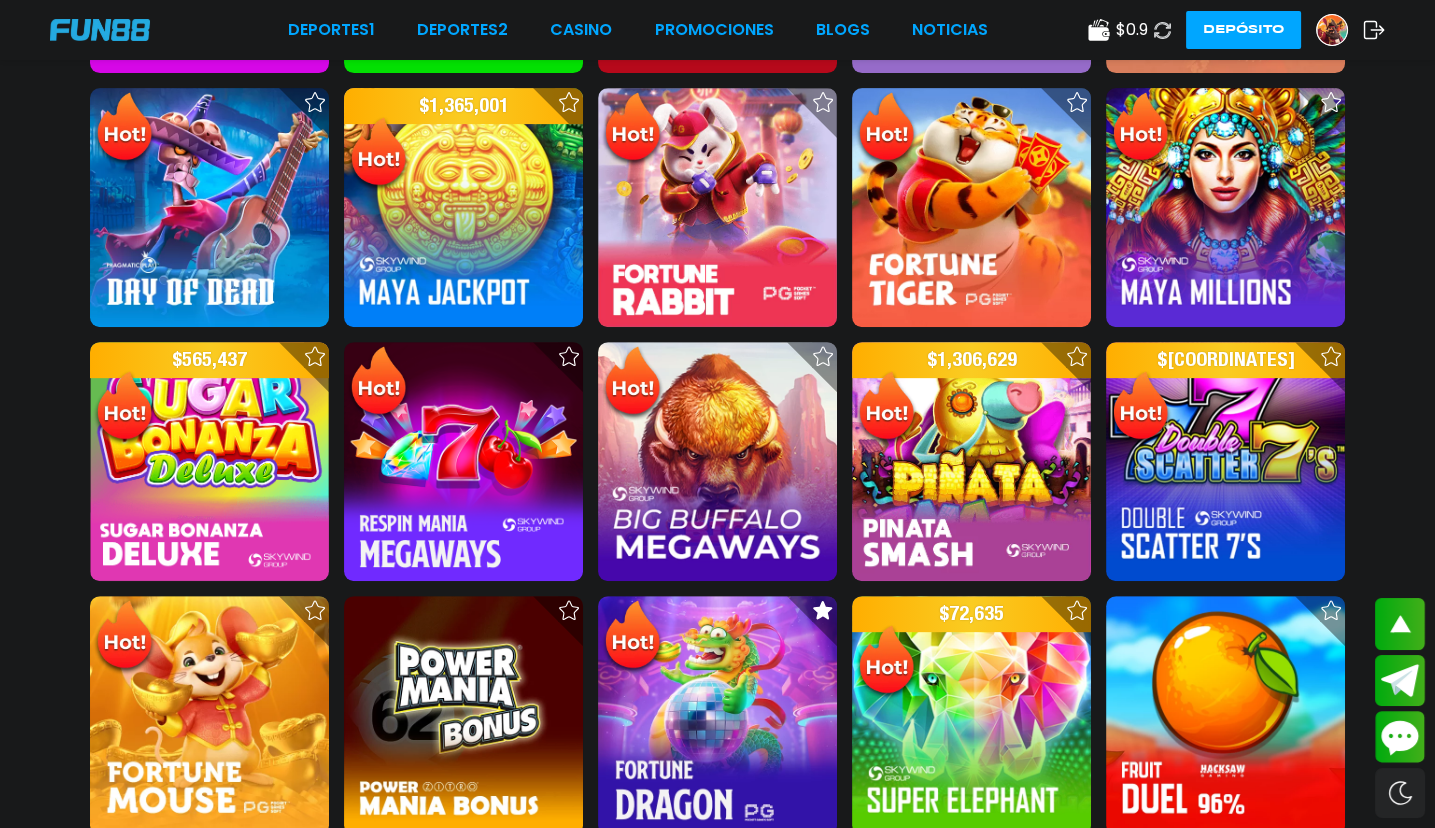 click on "$ [NUMBER], [NUMBER] $ [NUMBER], [NUMBER] $ [NUMBER]" at bounding box center (717, 715) 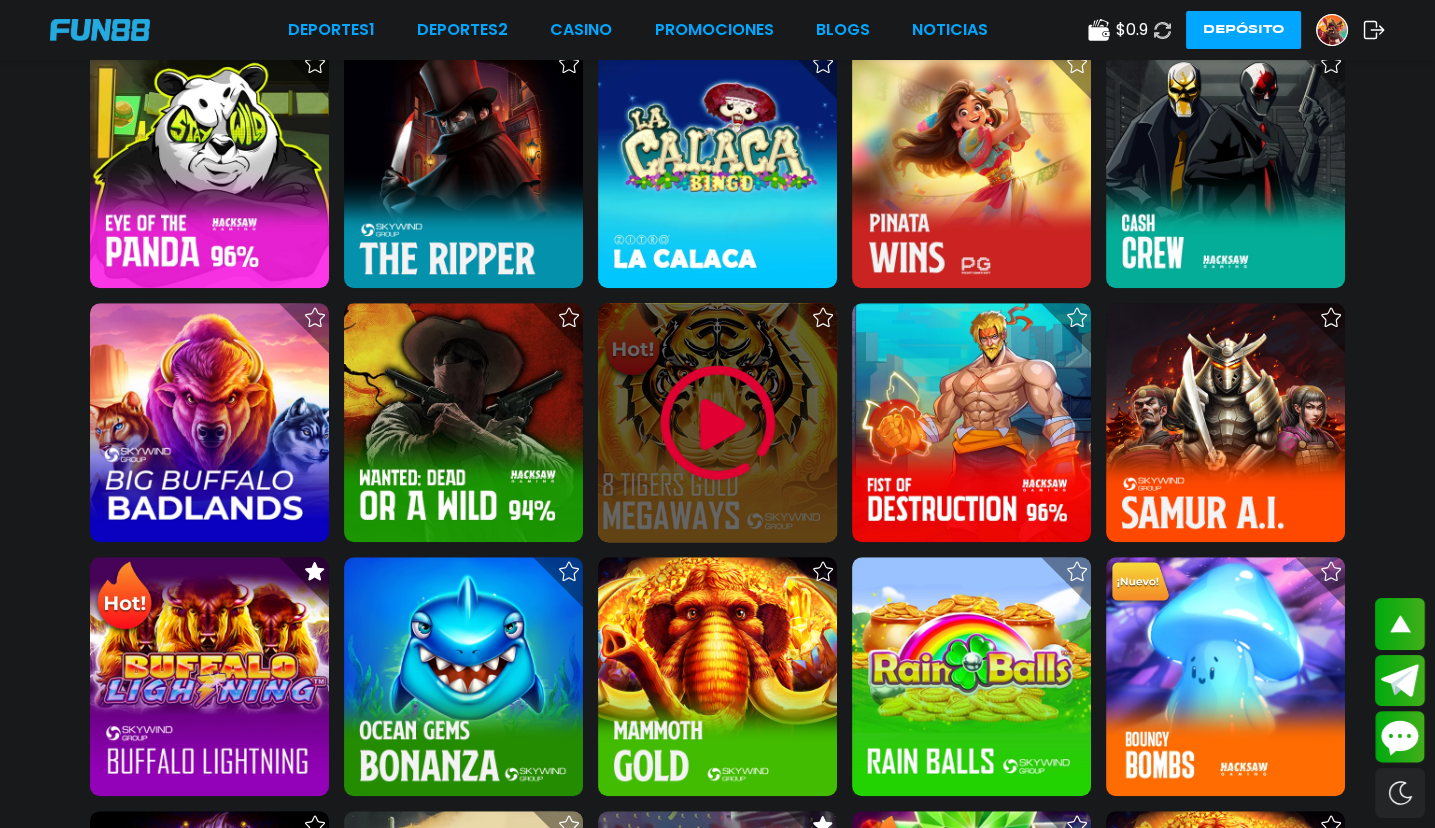 scroll, scrollTop: 1699, scrollLeft: 0, axis: vertical 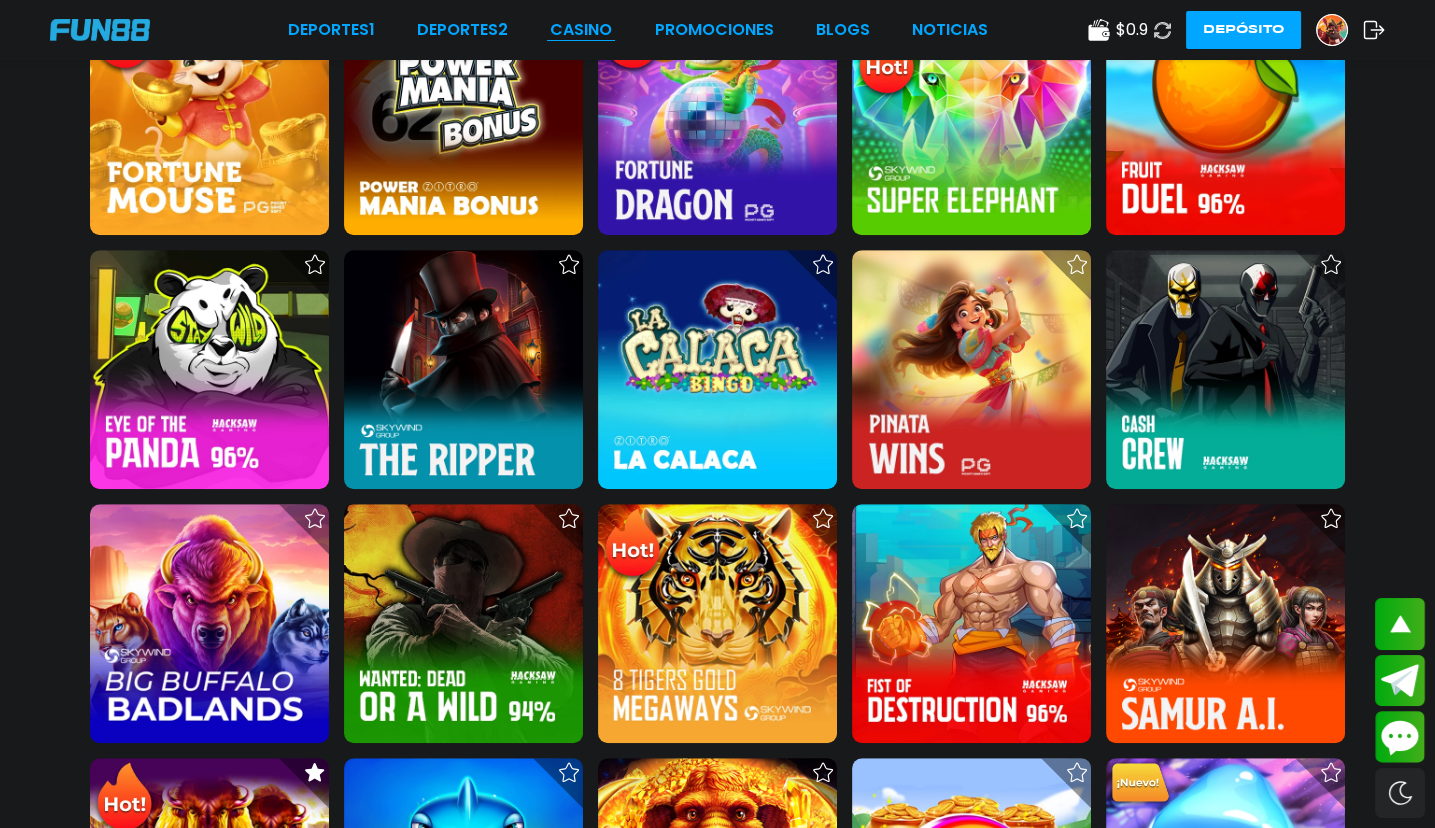click on "CASINO" at bounding box center [581, 30] 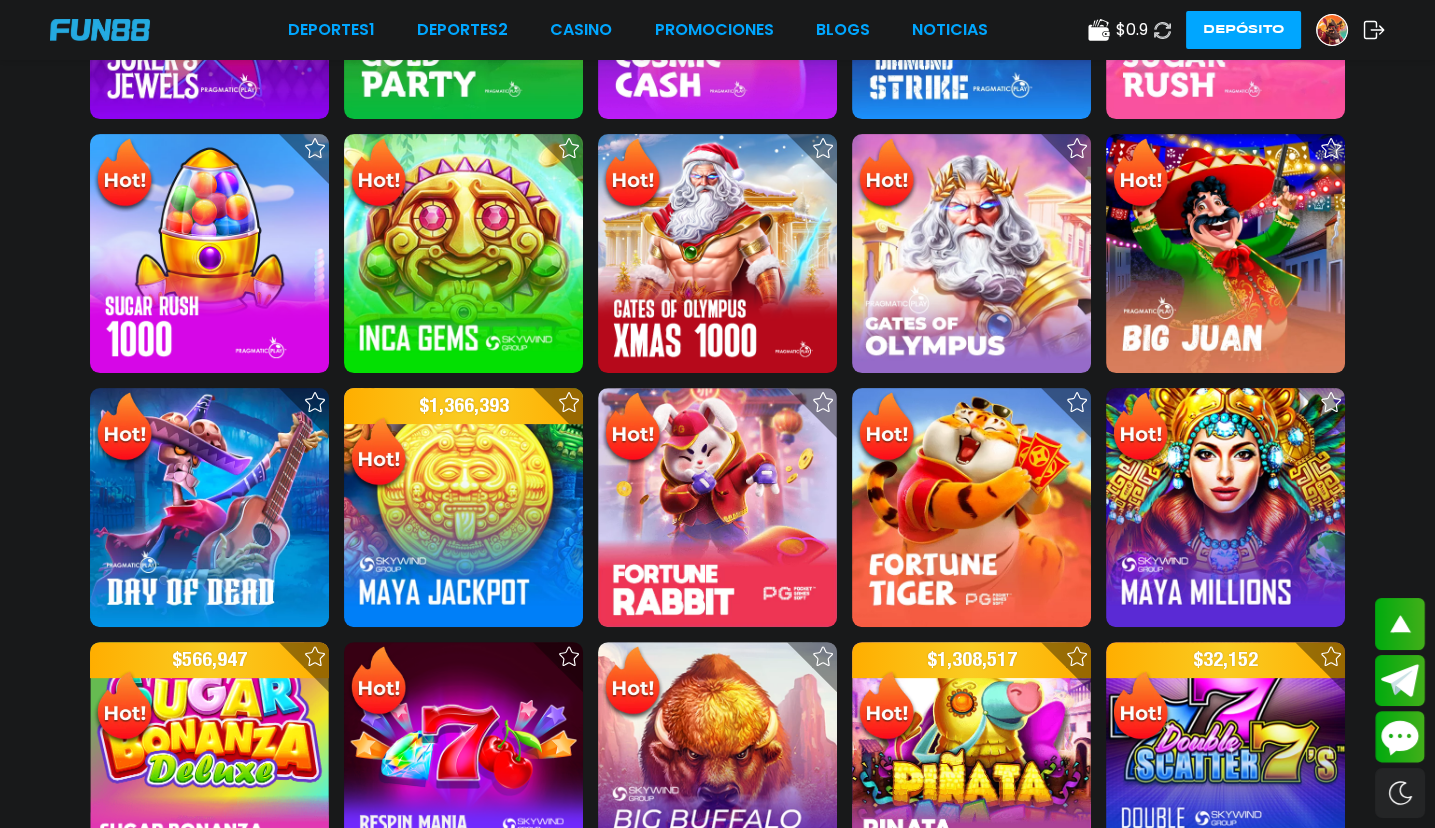 scroll, scrollTop: 299, scrollLeft: 0, axis: vertical 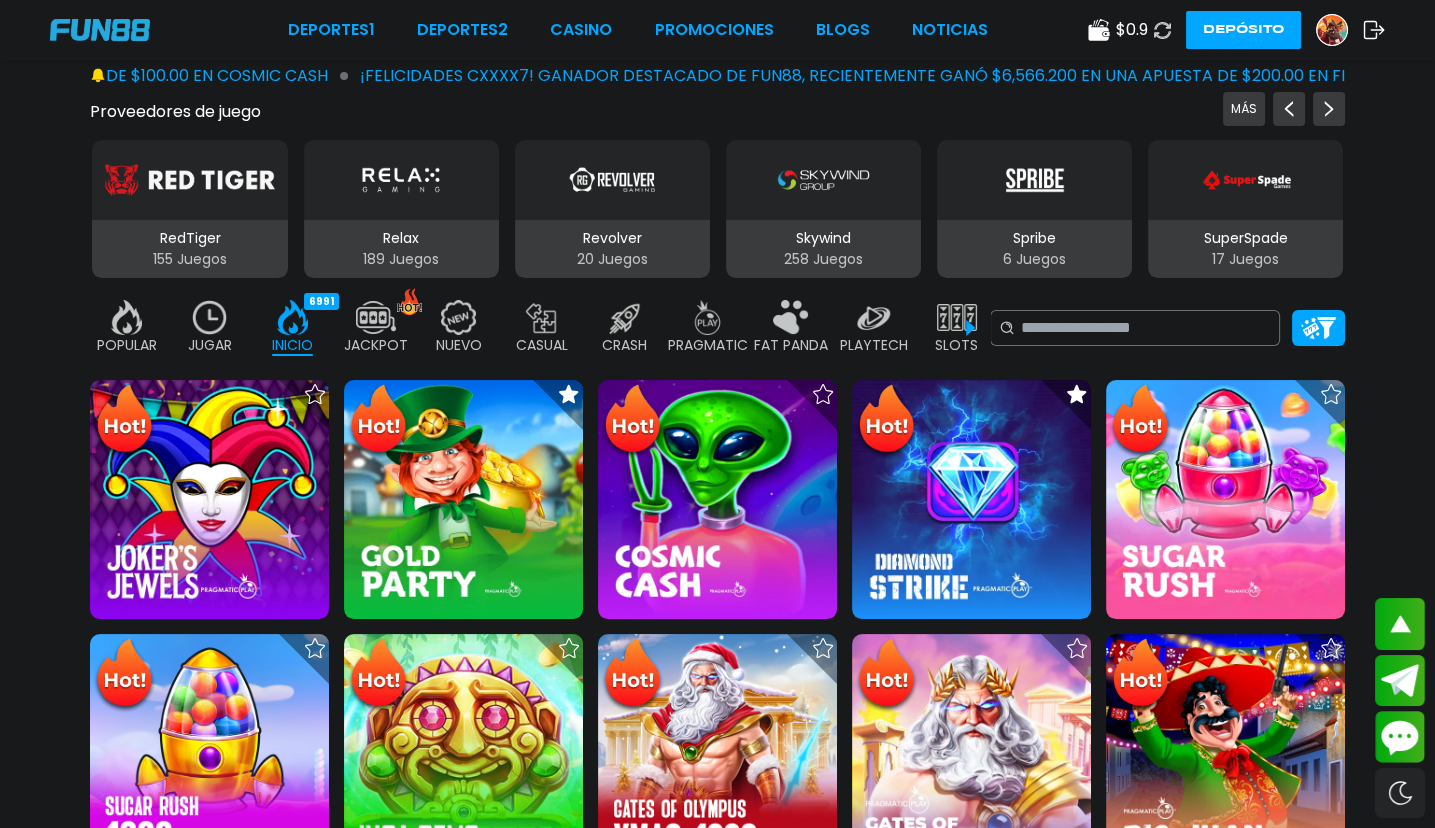 click at bounding box center [874, 317] 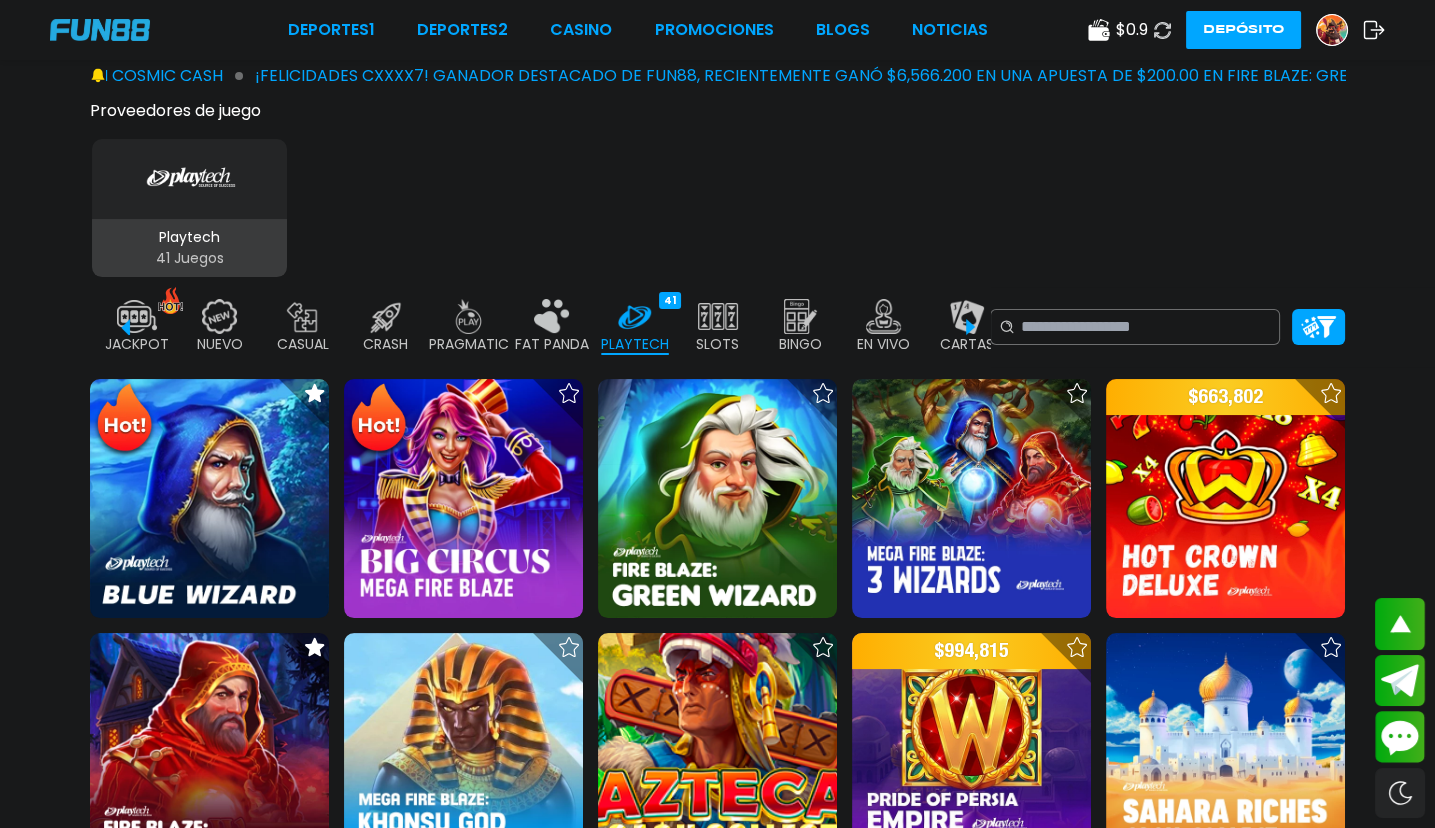 scroll, scrollTop: 0, scrollLeft: 299, axis: horizontal 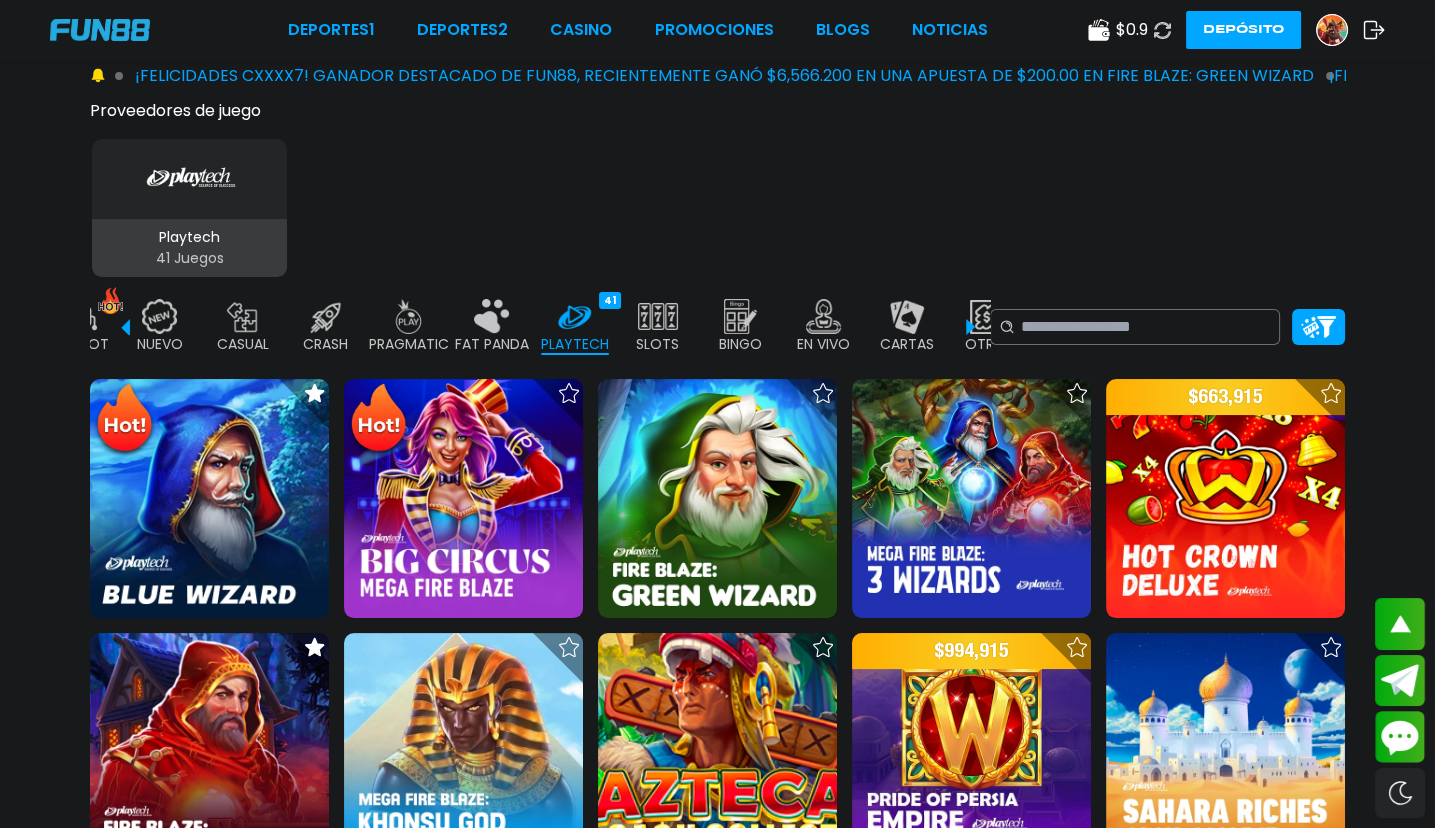 click at bounding box center [741, 316] 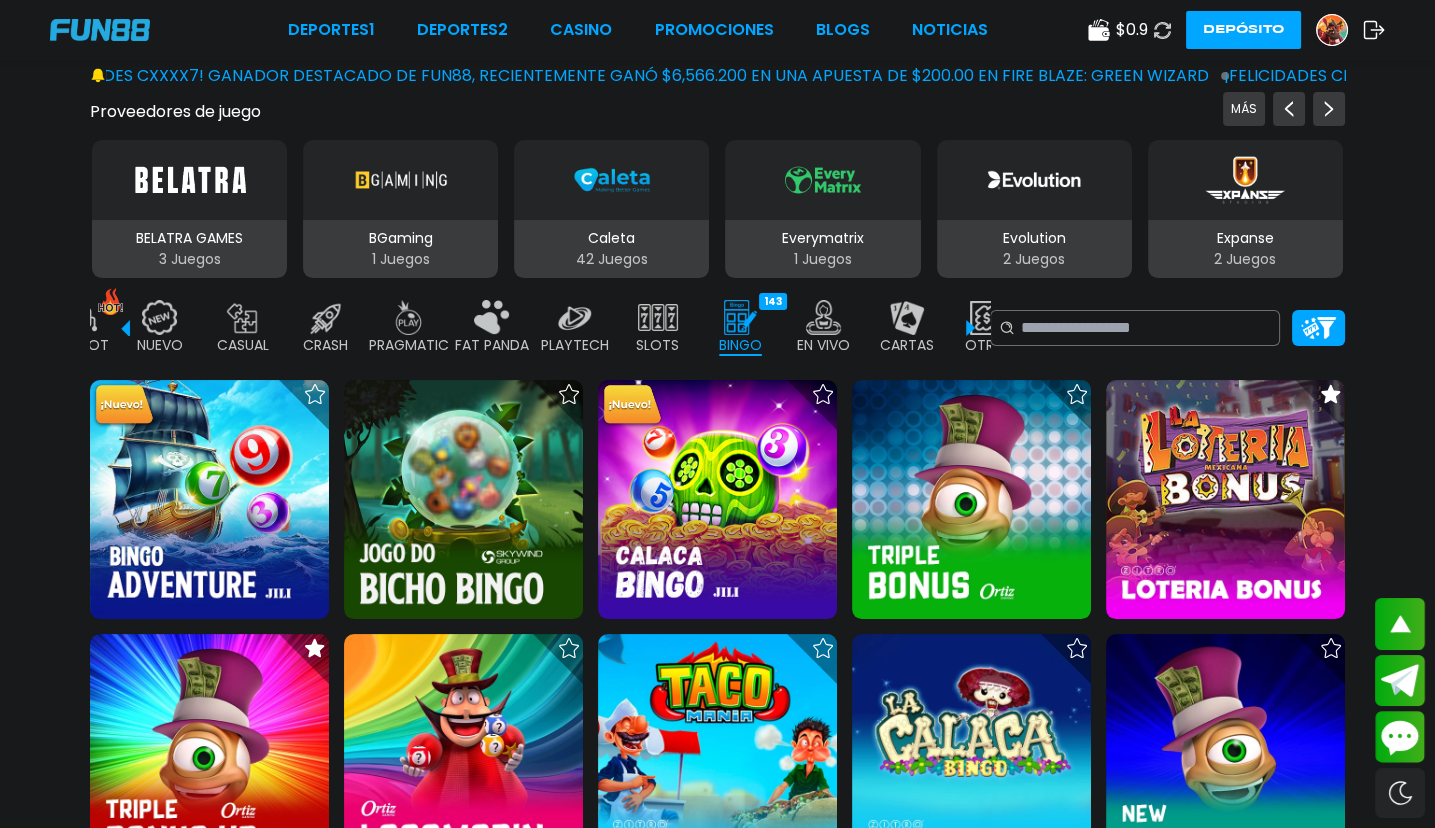 scroll, scrollTop: 400, scrollLeft: 0, axis: vertical 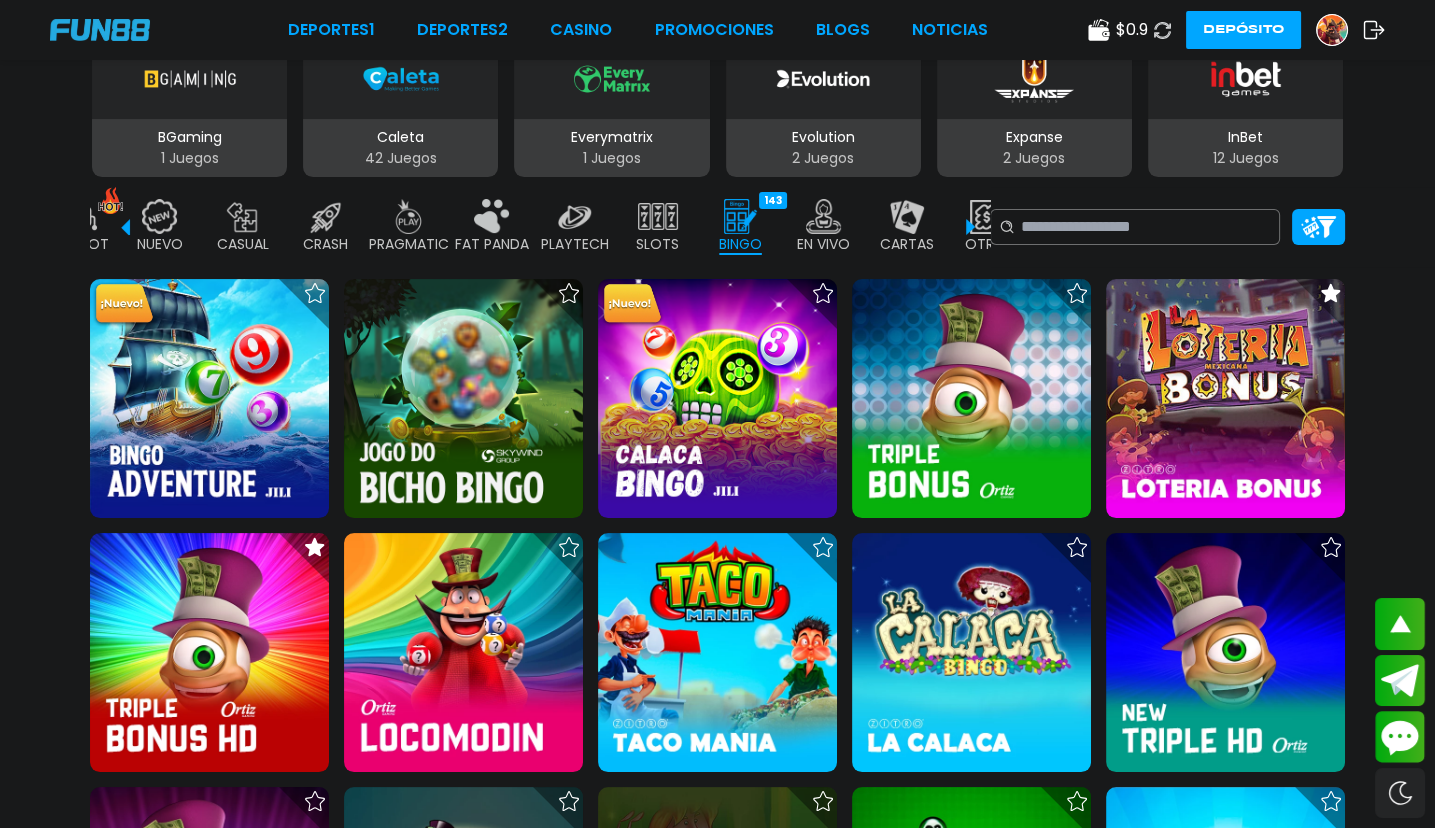 click 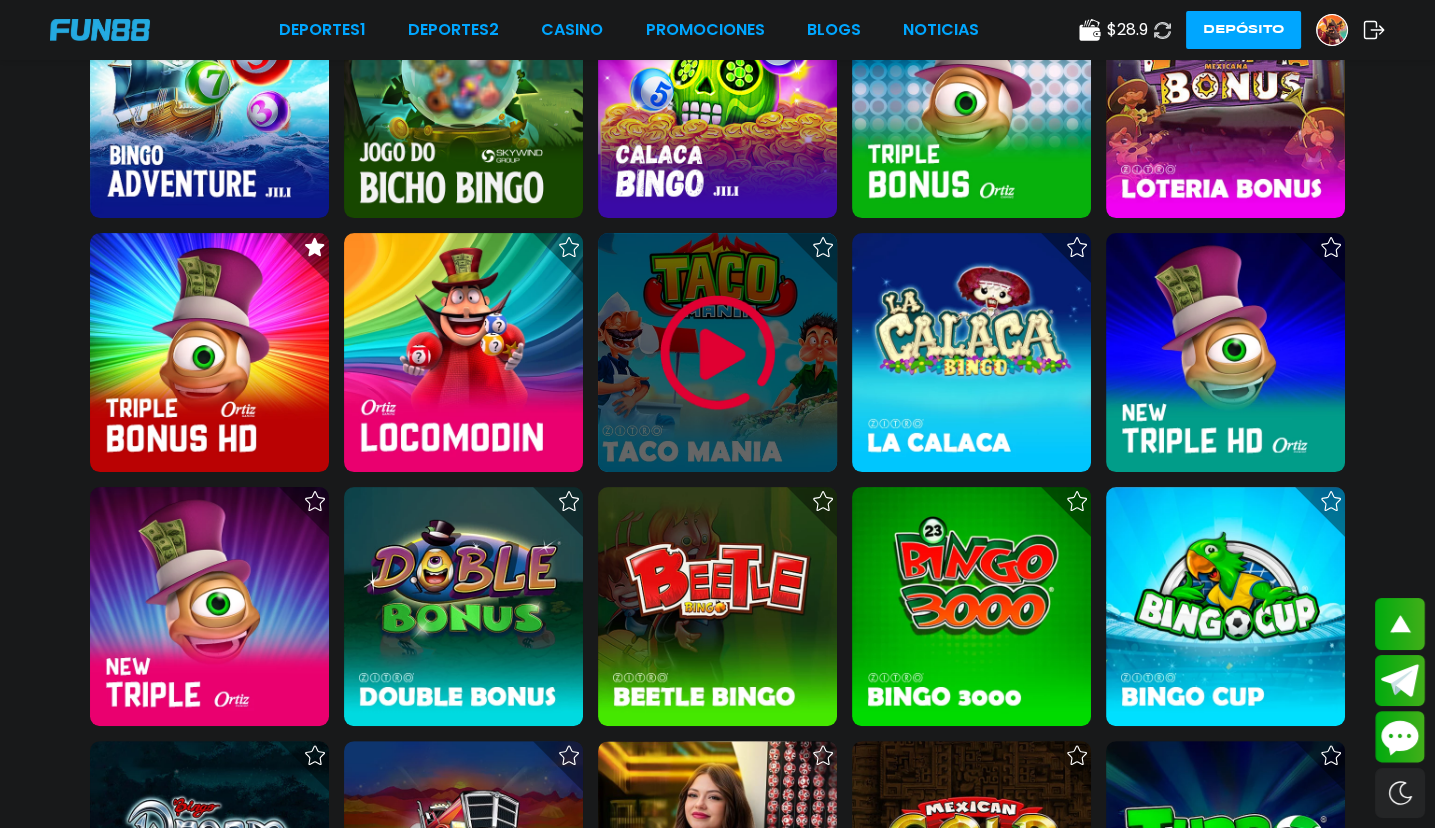 scroll, scrollTop: 400, scrollLeft: 0, axis: vertical 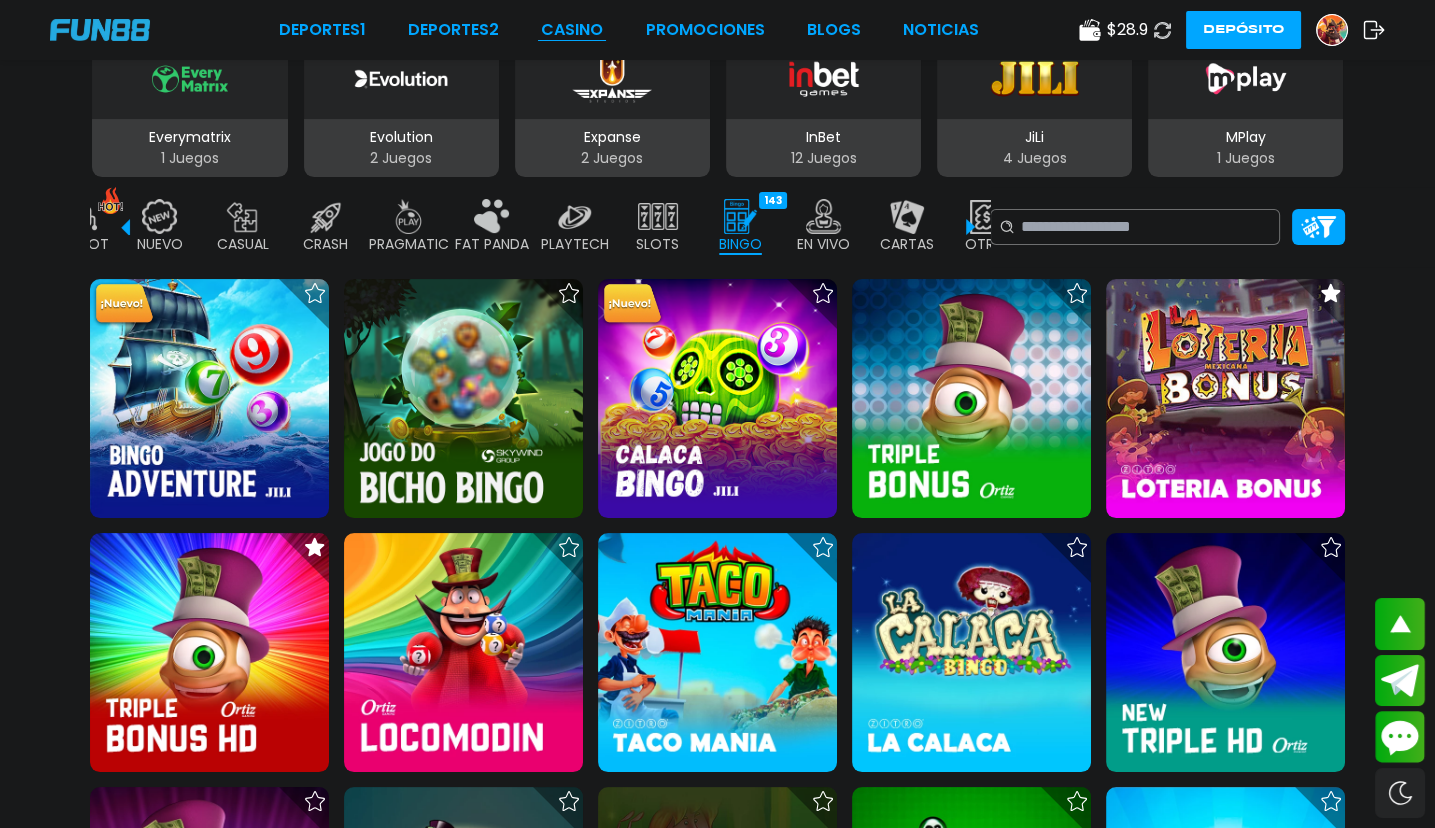 click on "CASINO" at bounding box center [572, 30] 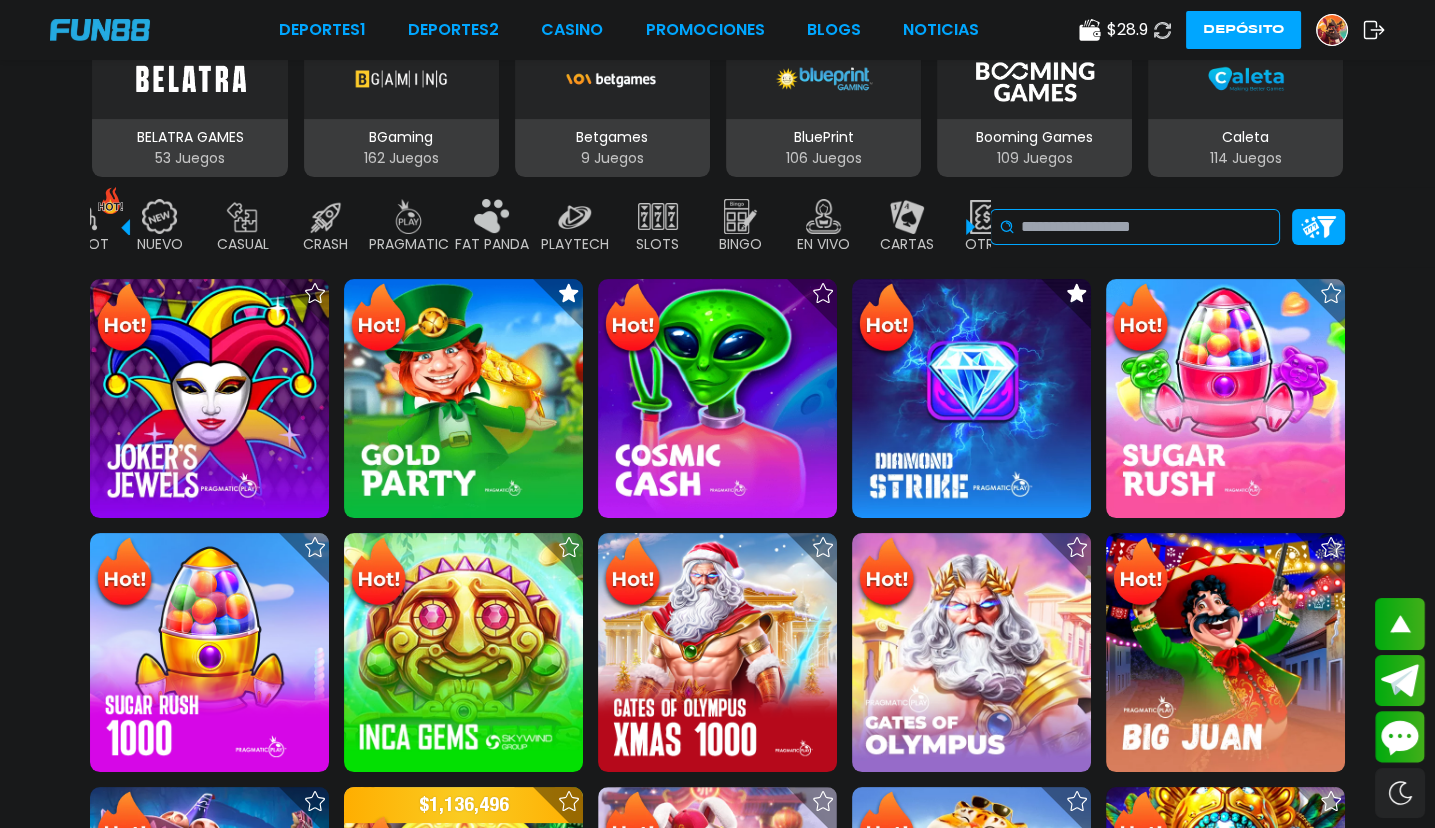 click at bounding box center [1146, 227] 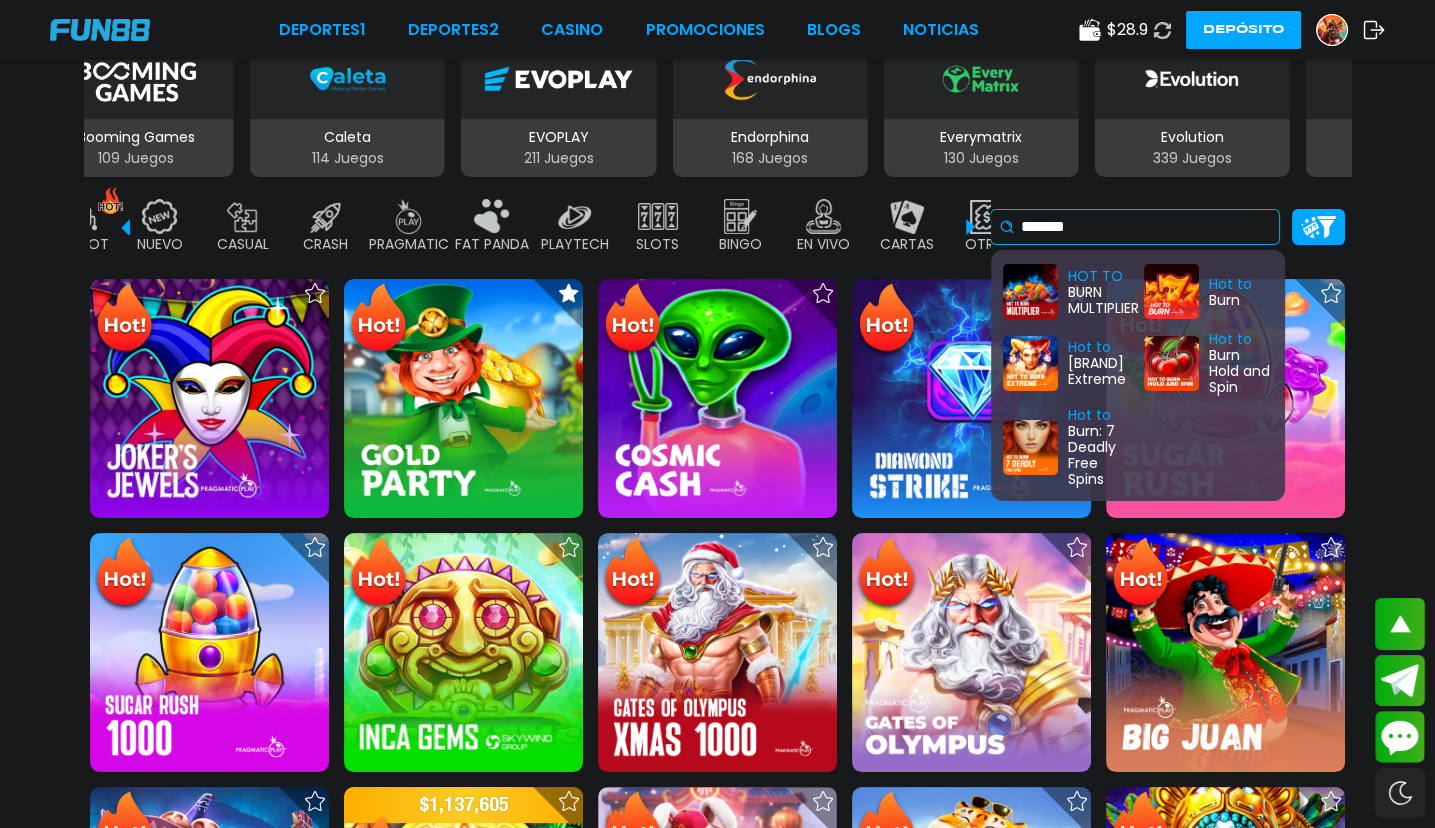 type on "******" 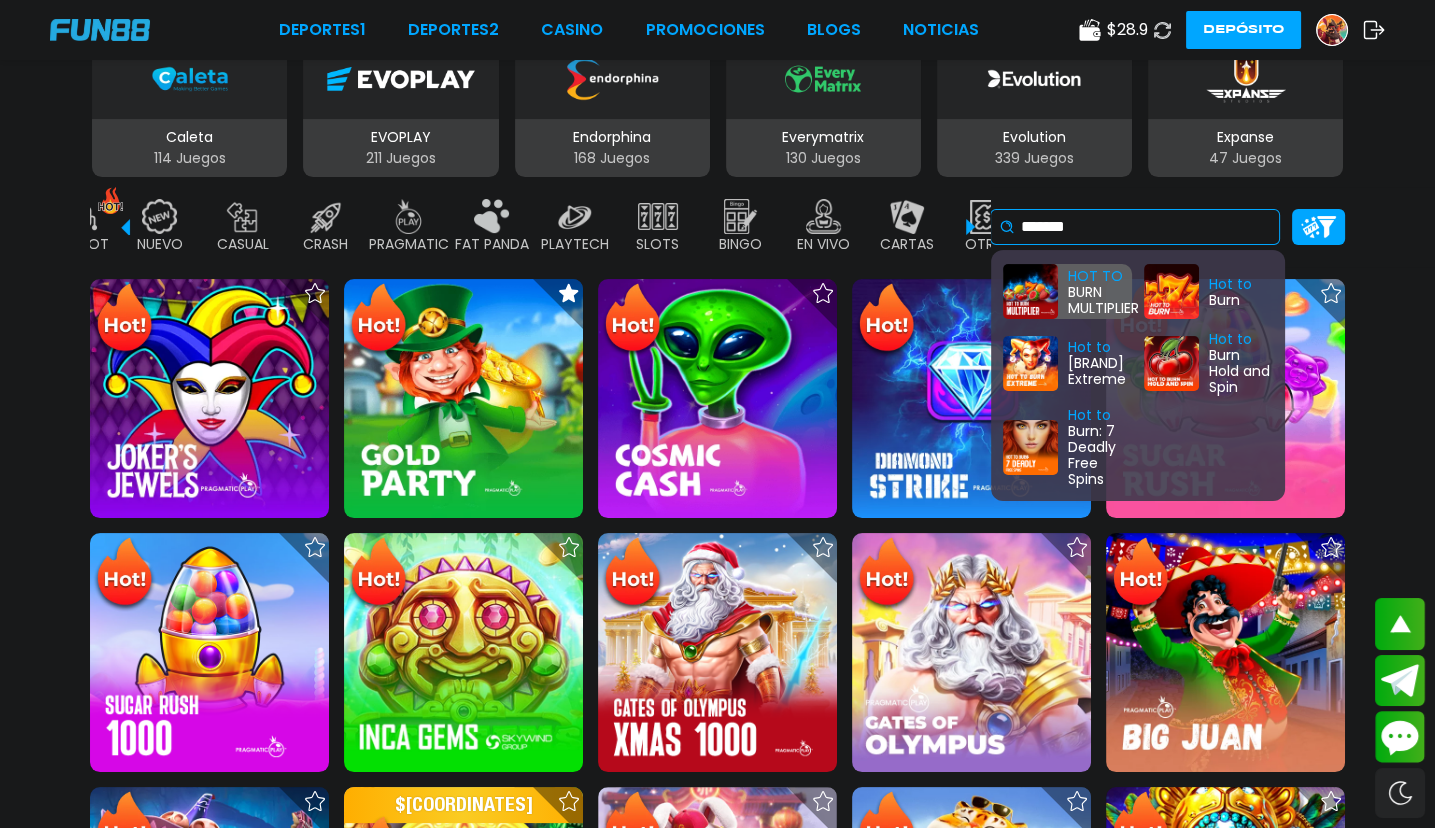 click on "HOT TO [BRAND] MULTIPLIER" at bounding box center [1067, 291] 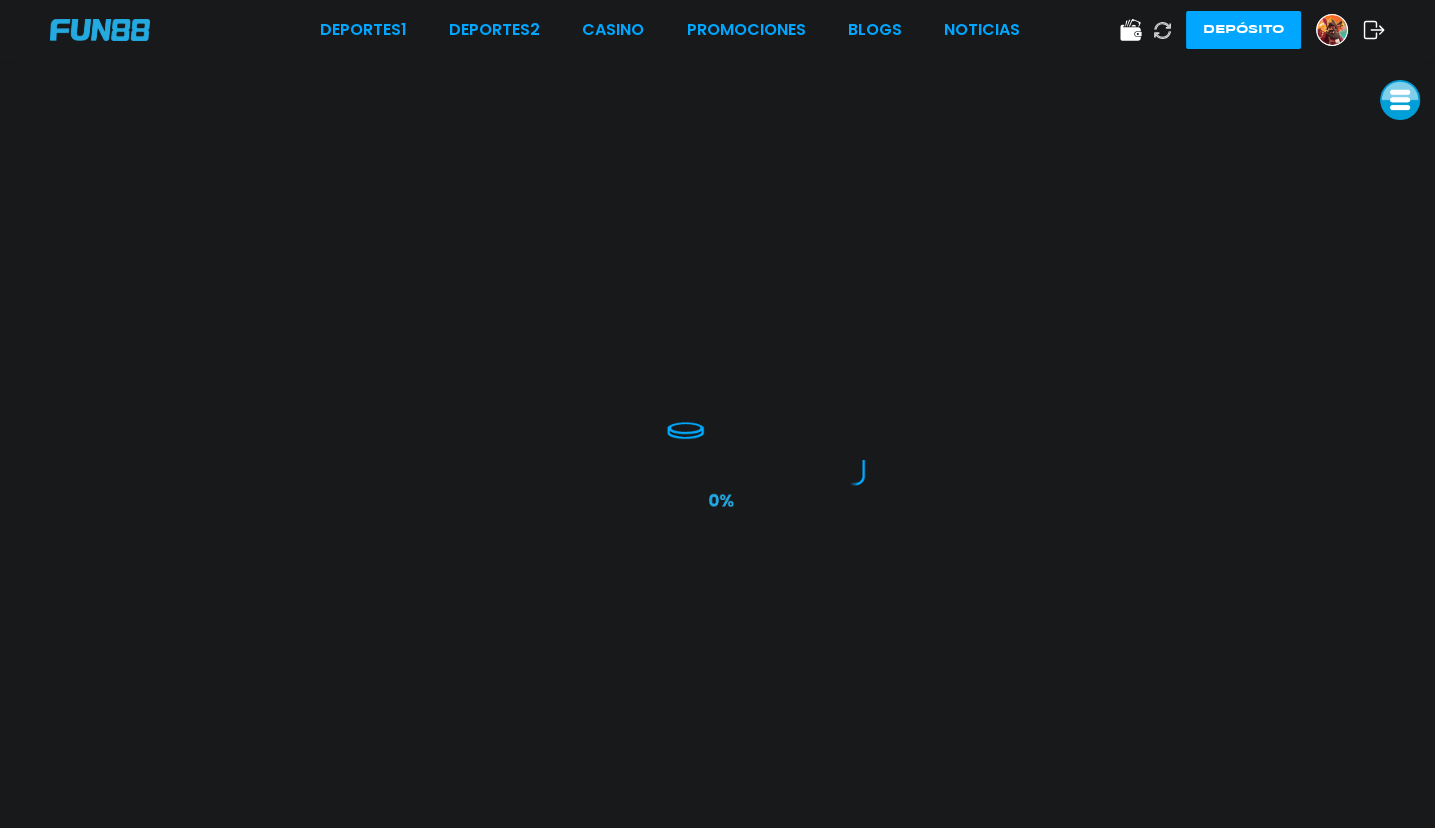 scroll, scrollTop: 0, scrollLeft: 0, axis: both 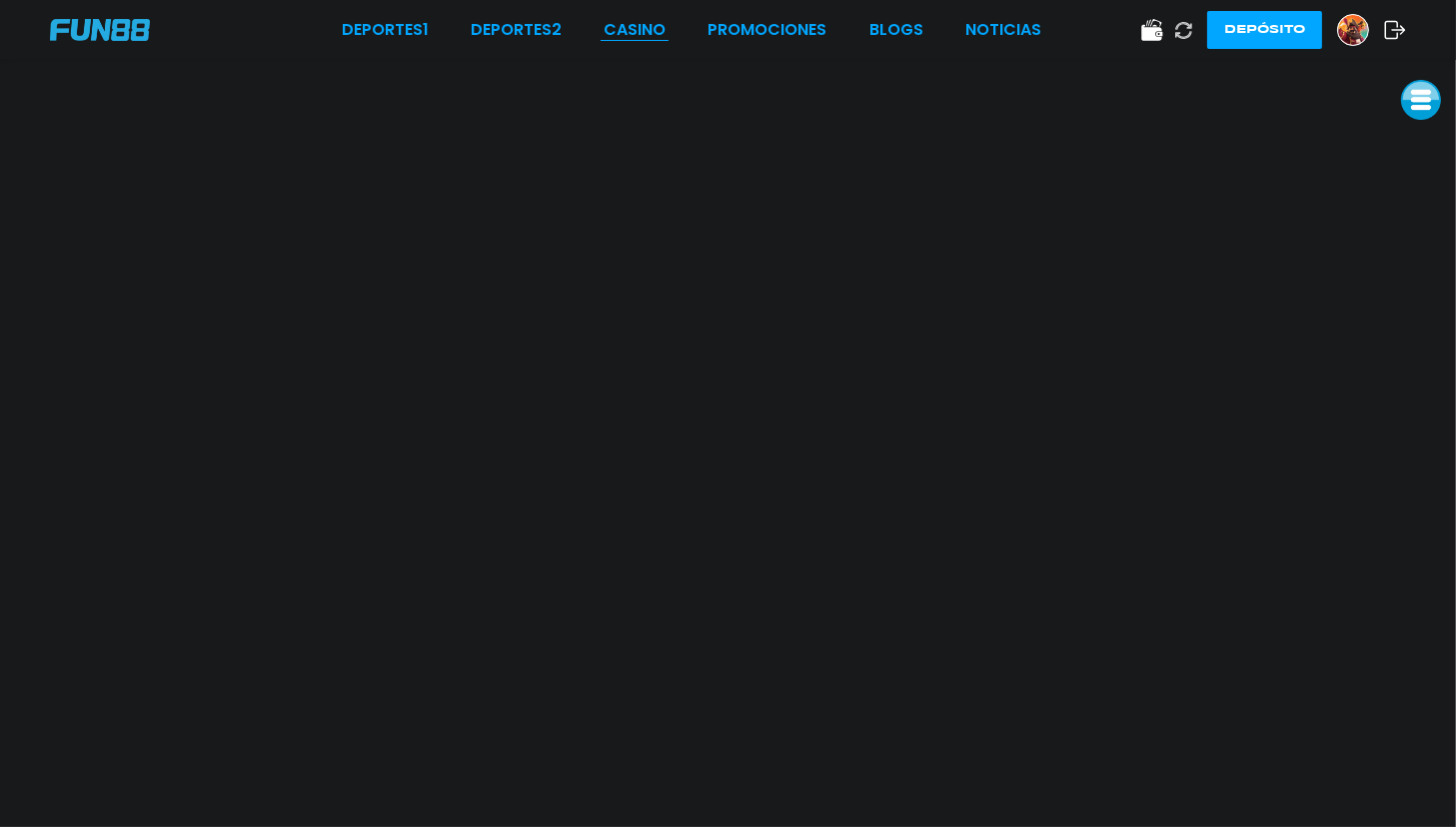 click on "Deportes  1 Deportes  2 CASINO Promociones BLOGS NOTICIAS Depósito" at bounding box center [728, 30] 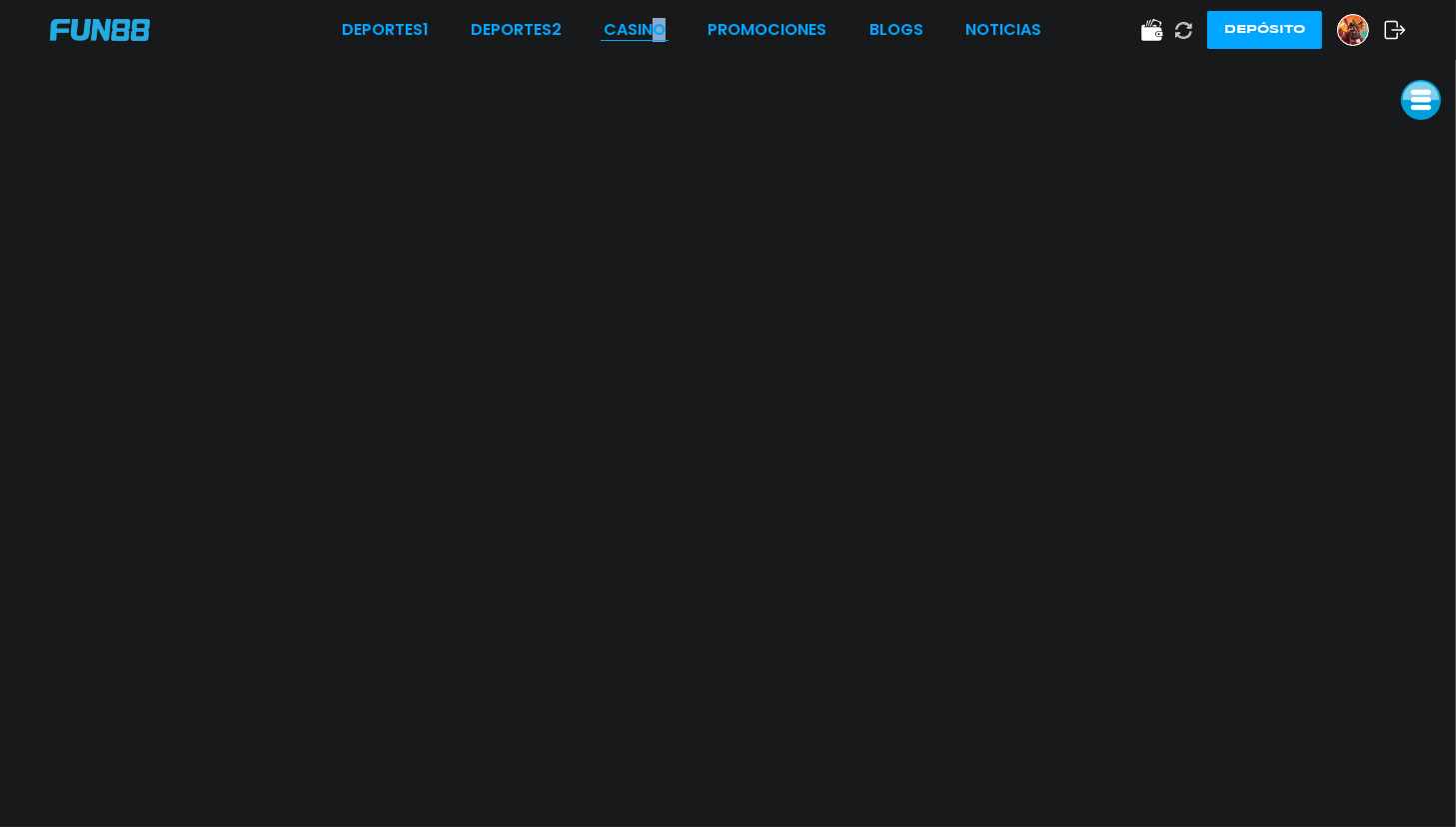 click on "CASINO" at bounding box center (635, 30) 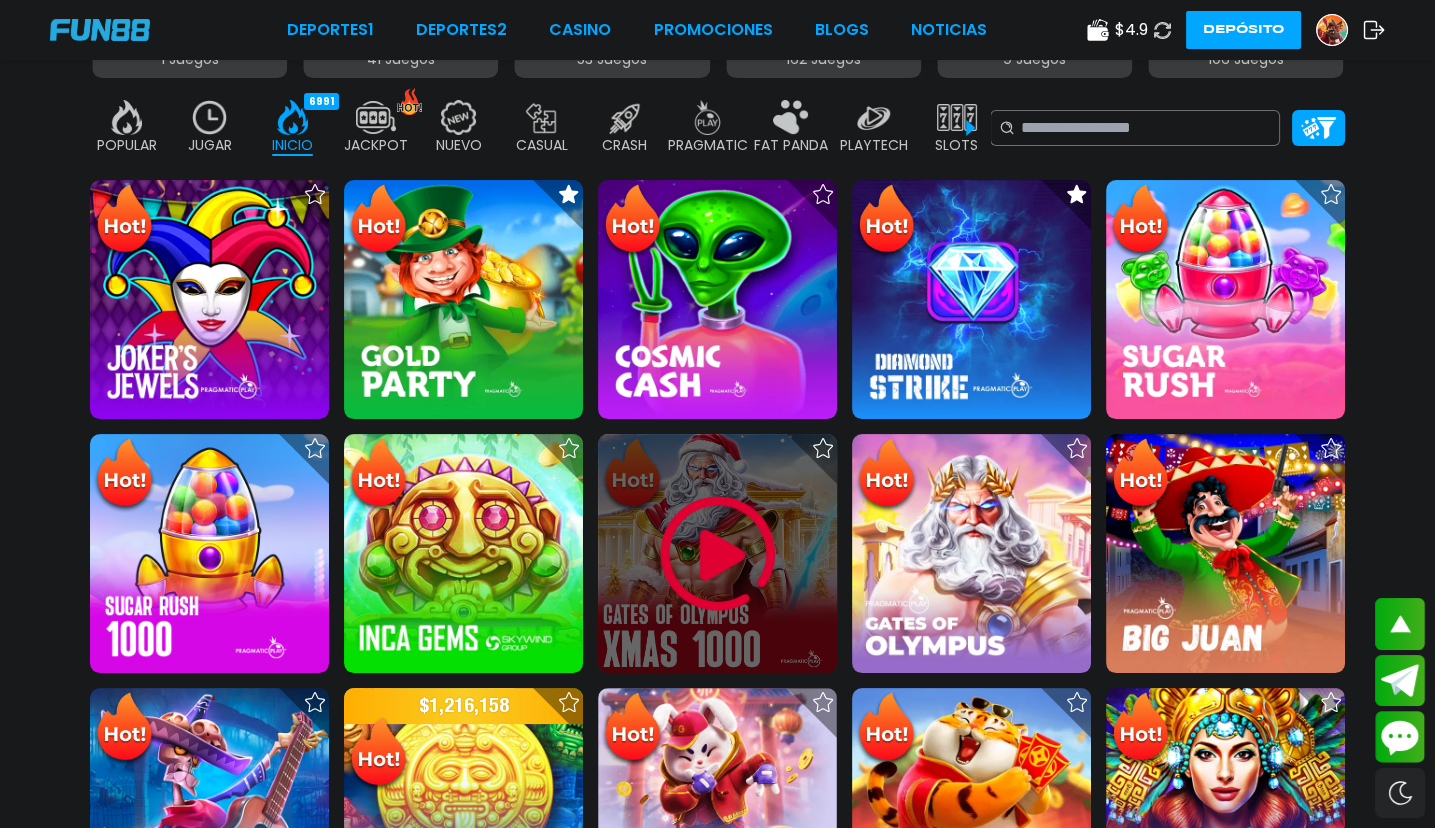 scroll, scrollTop: 599, scrollLeft: 0, axis: vertical 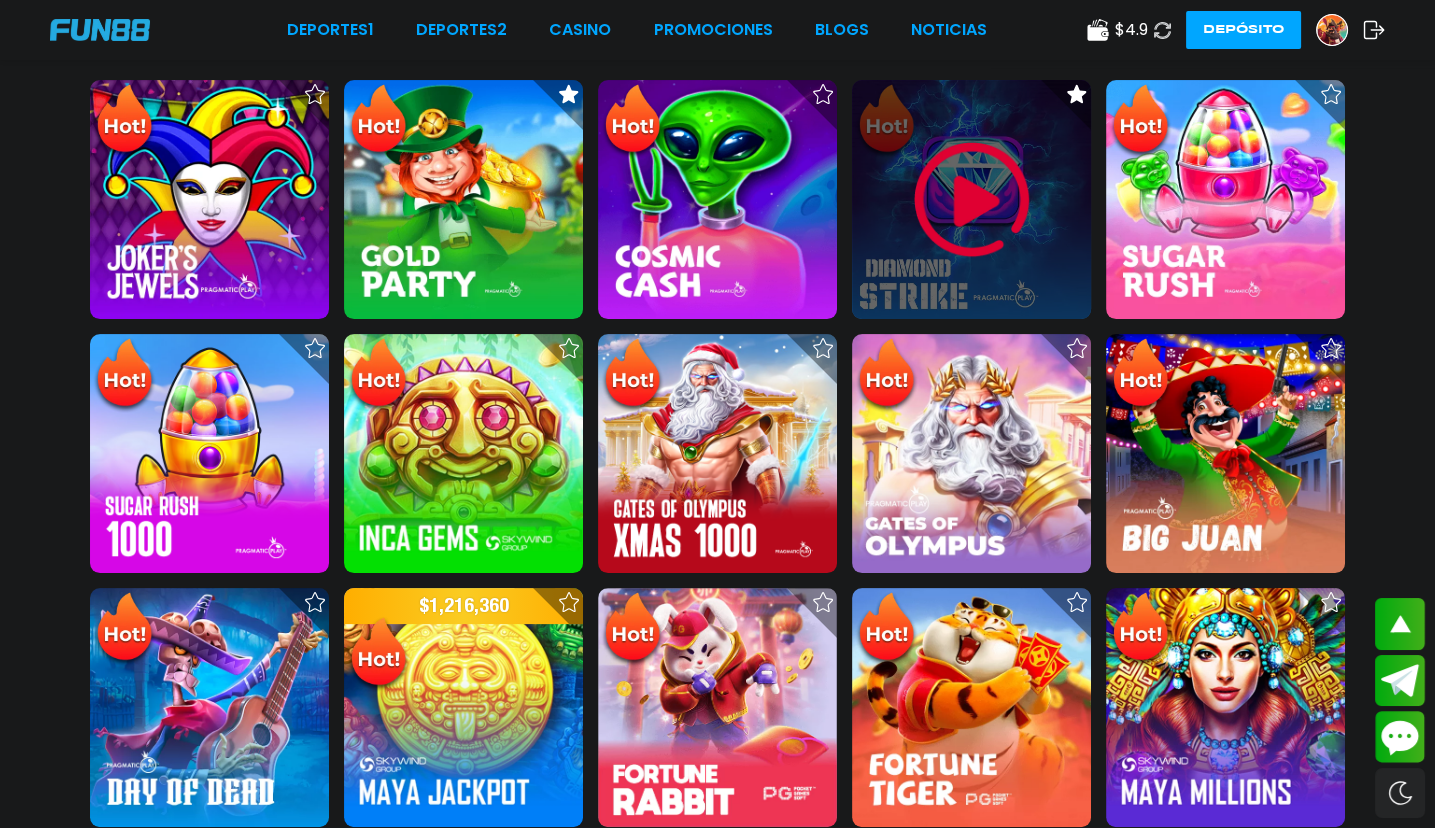 click at bounding box center [972, 200] 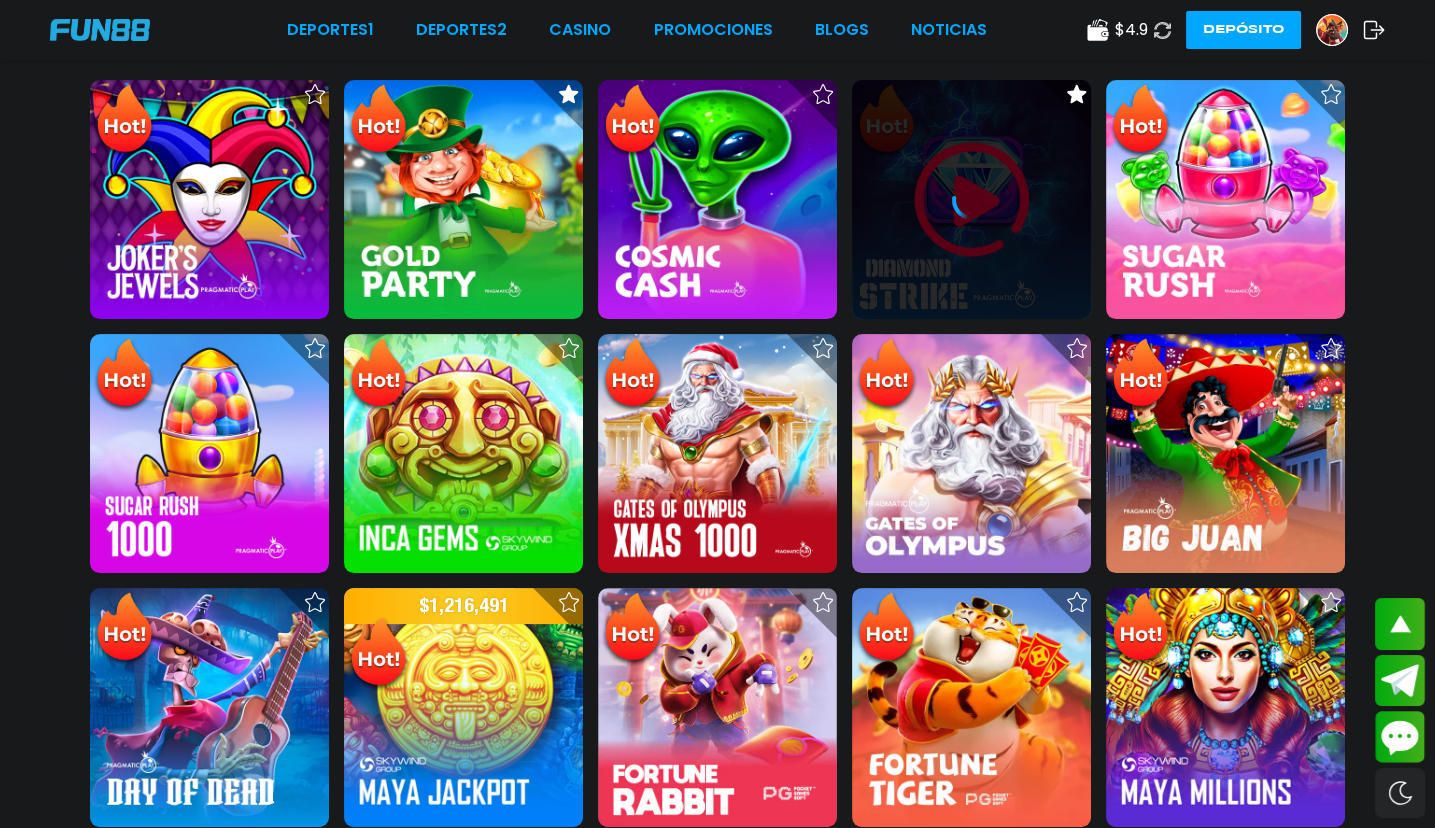 scroll, scrollTop: 0, scrollLeft: 0, axis: both 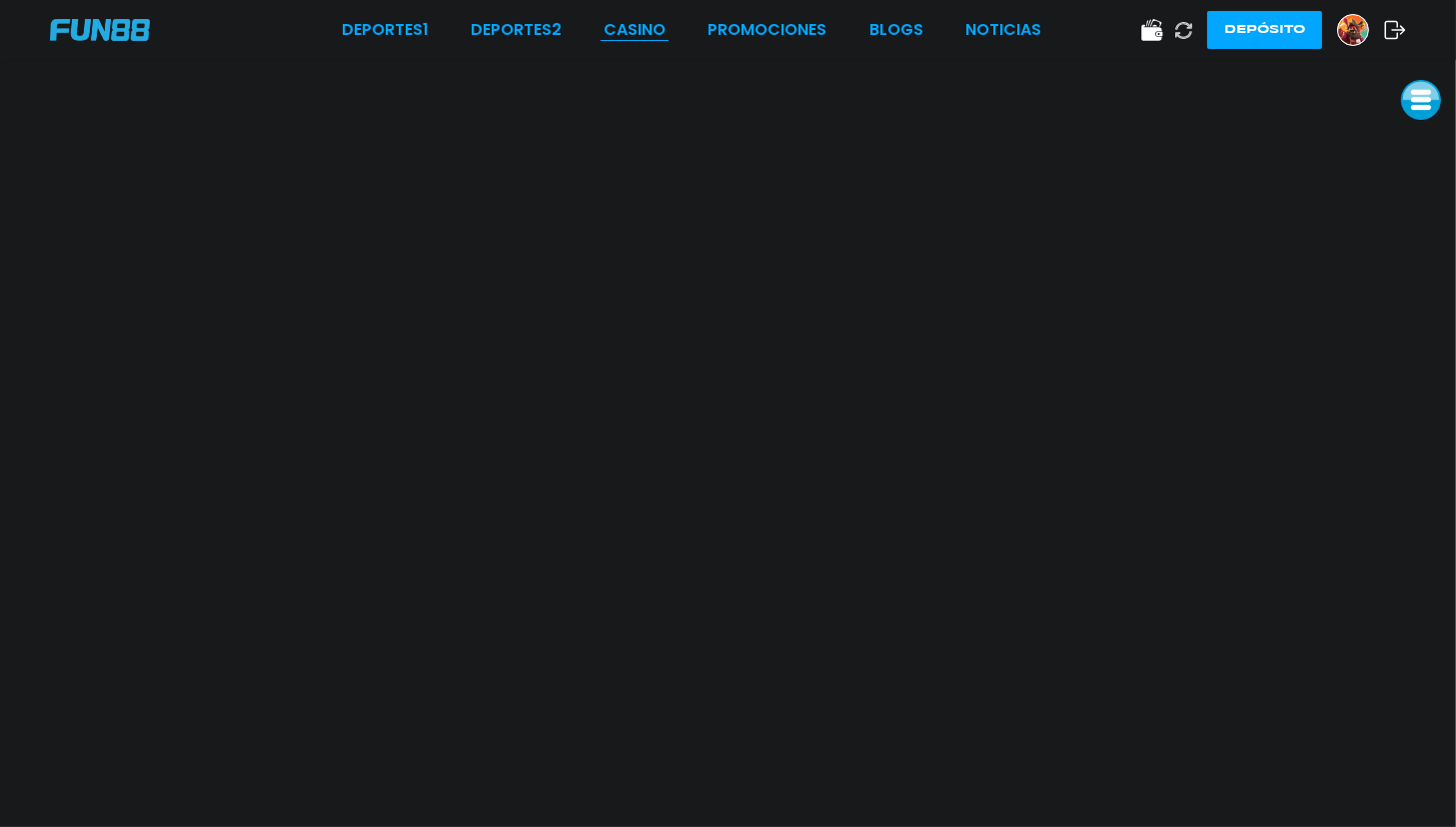 click on "CASINO" at bounding box center [635, 30] 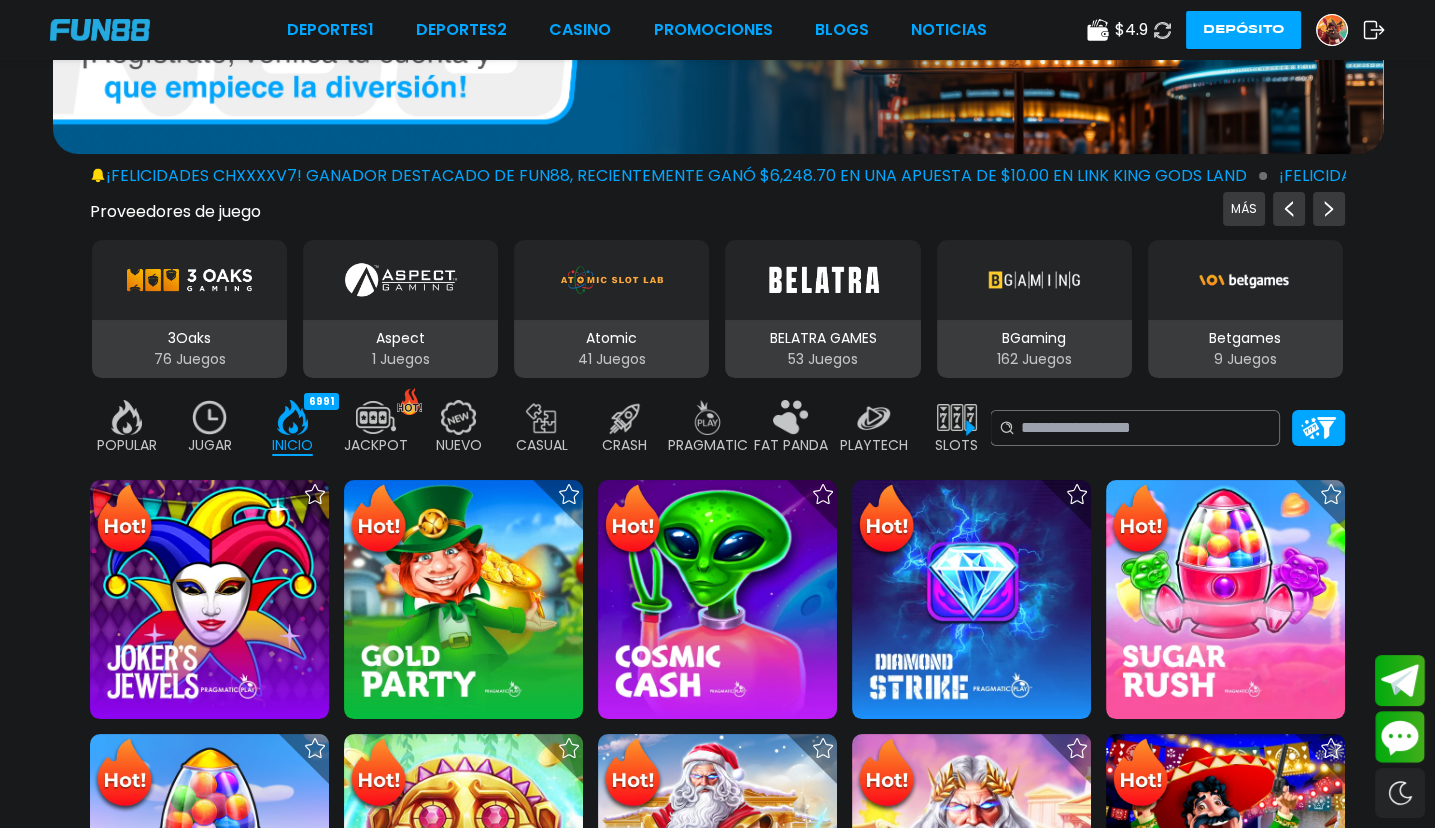 scroll, scrollTop: 299, scrollLeft: 0, axis: vertical 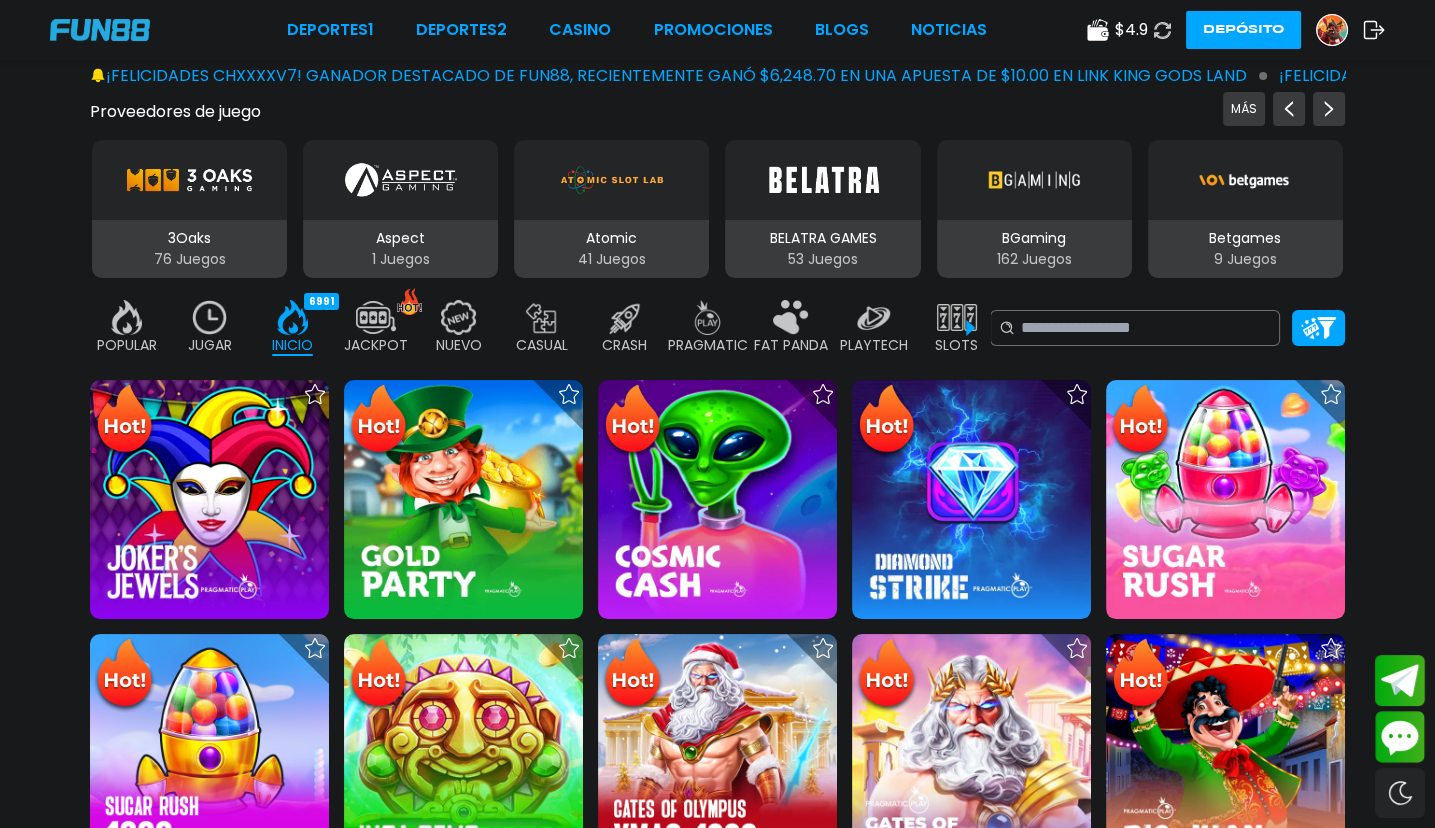 click 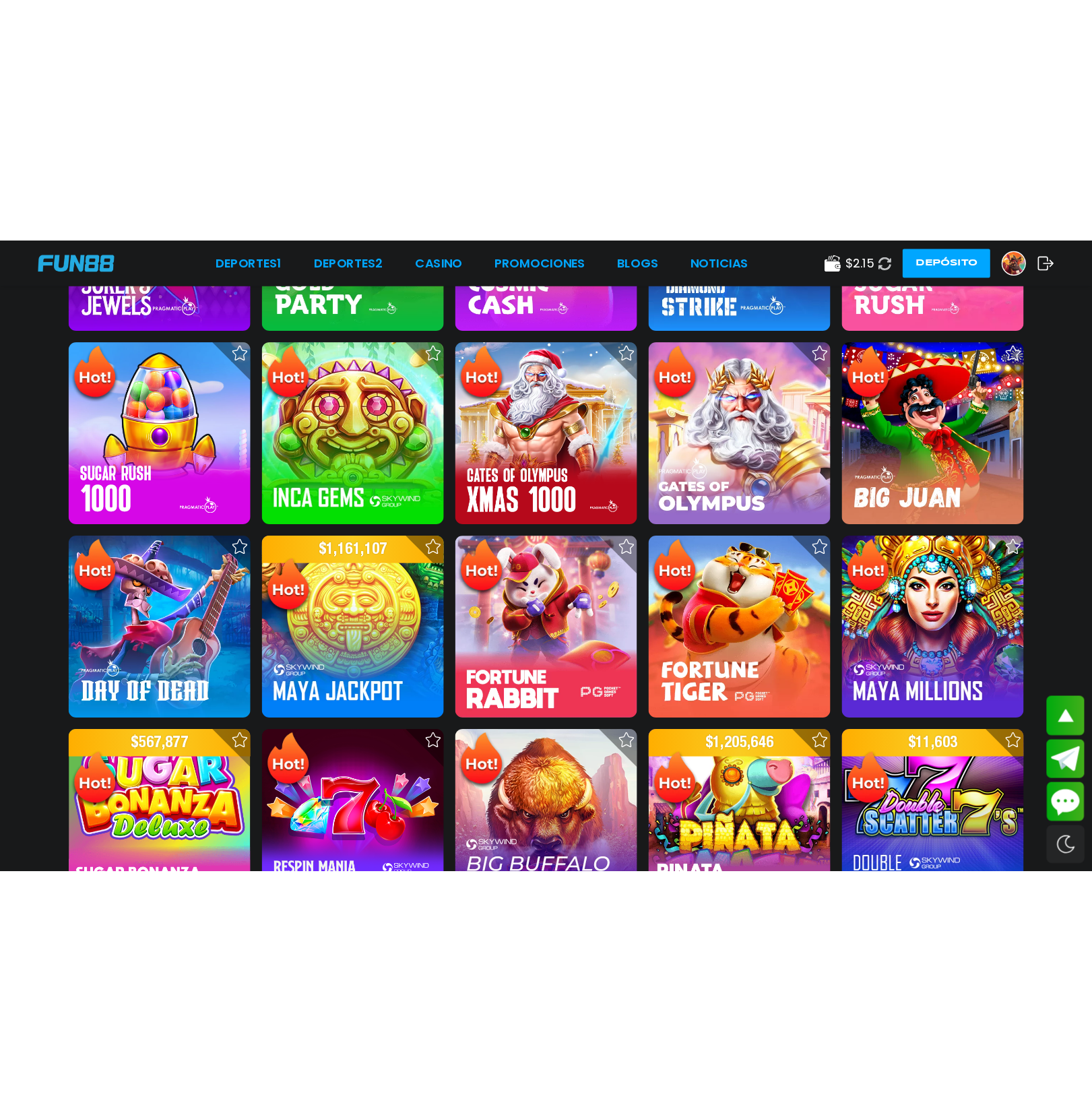 scroll, scrollTop: 606, scrollLeft: 0, axis: vertical 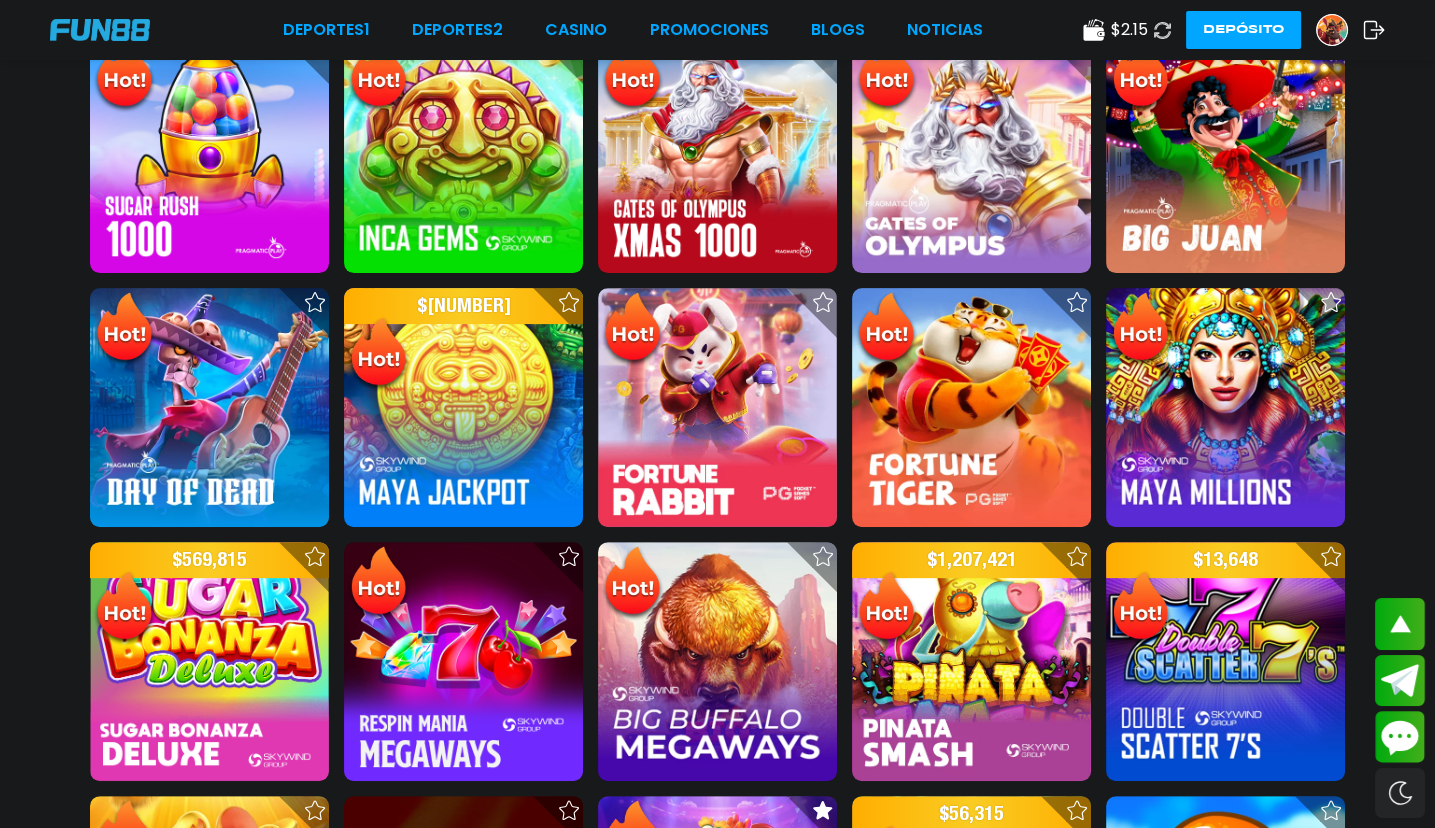 click on "$ [NUMBER] $ [NUMBER] $ [NUMBER] $ [NUMBER] $ [NUMBER]" at bounding box center (717, 915) 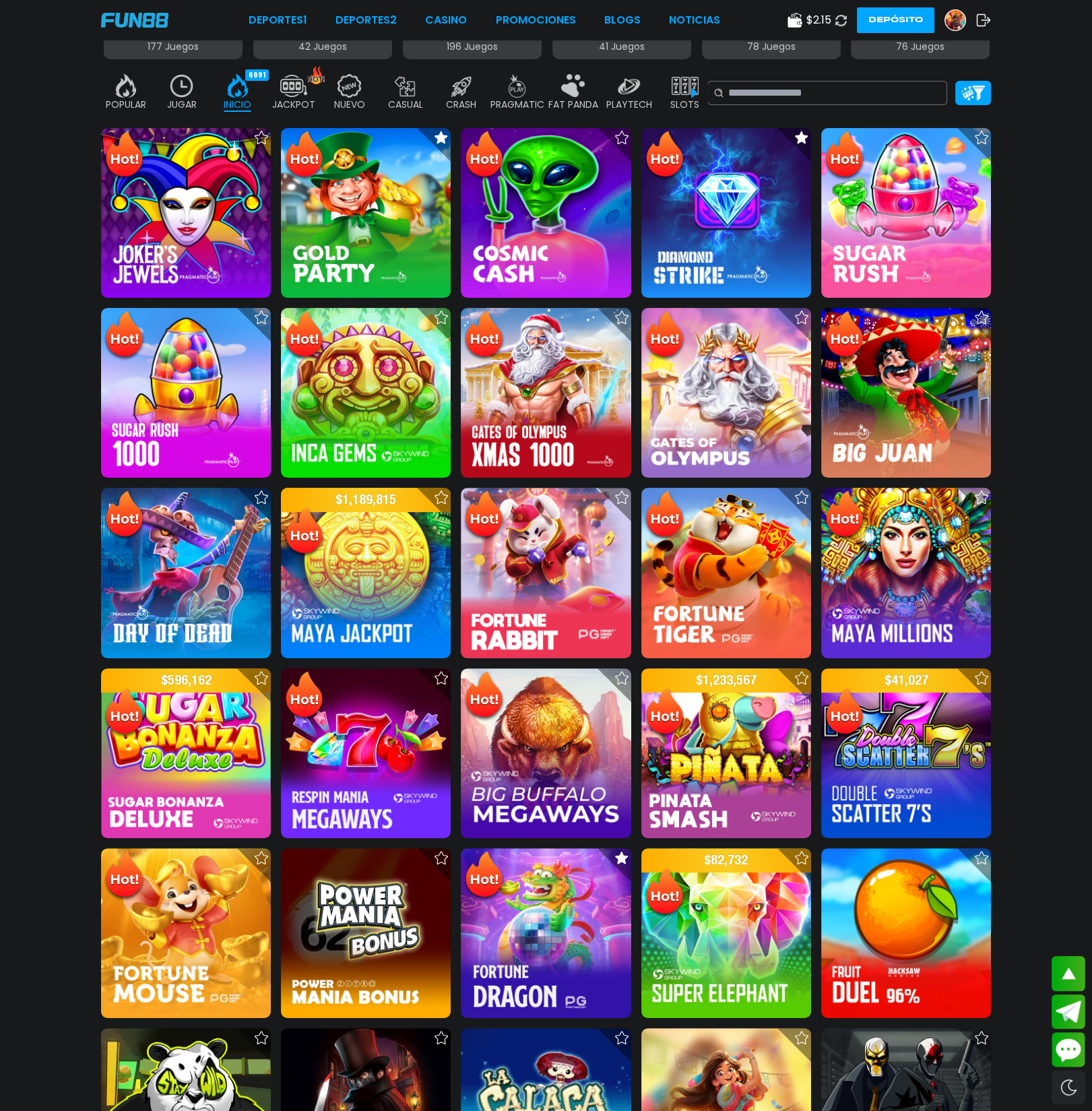 scroll, scrollTop: 0, scrollLeft: 0, axis: both 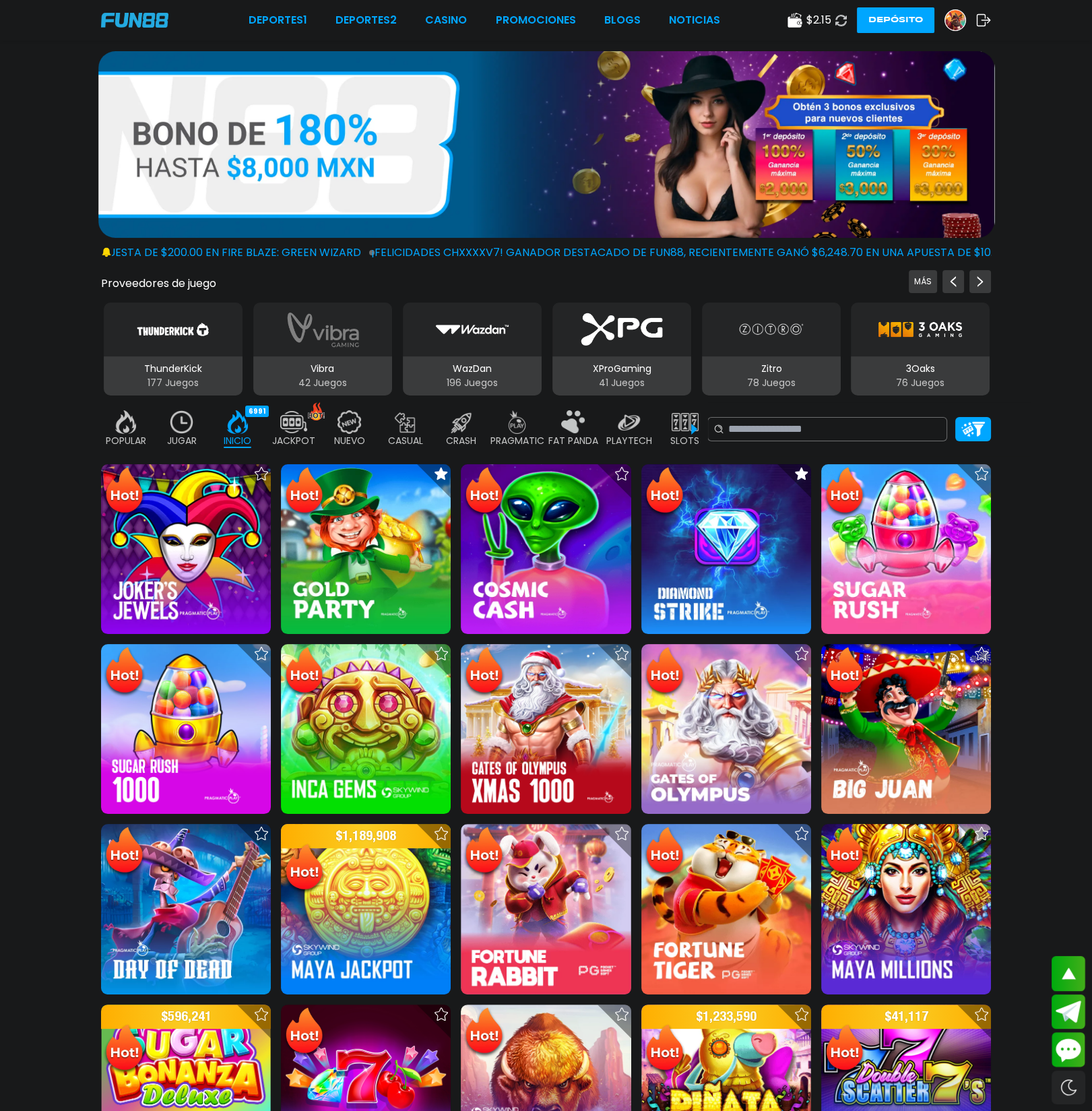 click 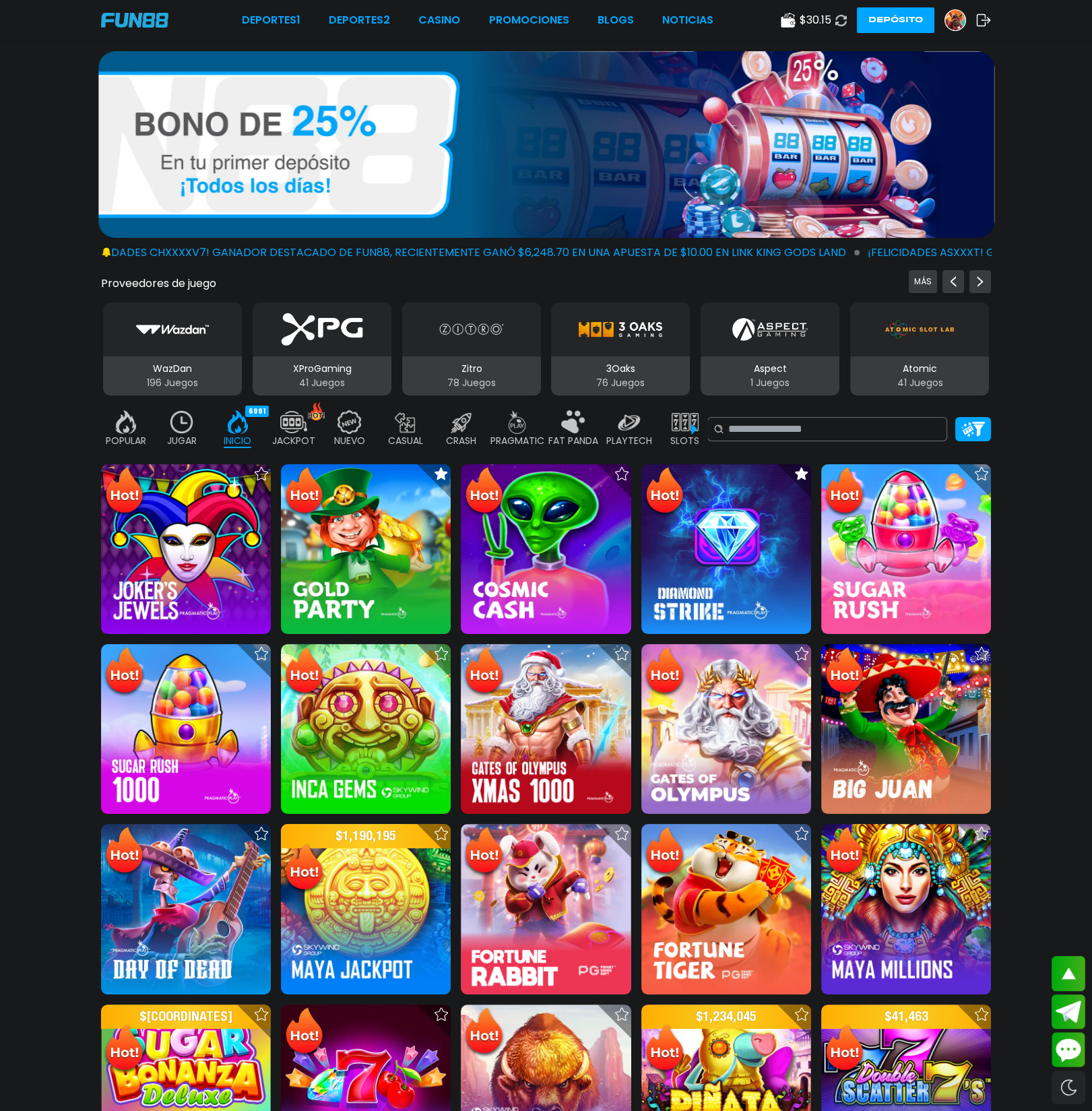 click on "JACKPOT" at bounding box center (294, 441) 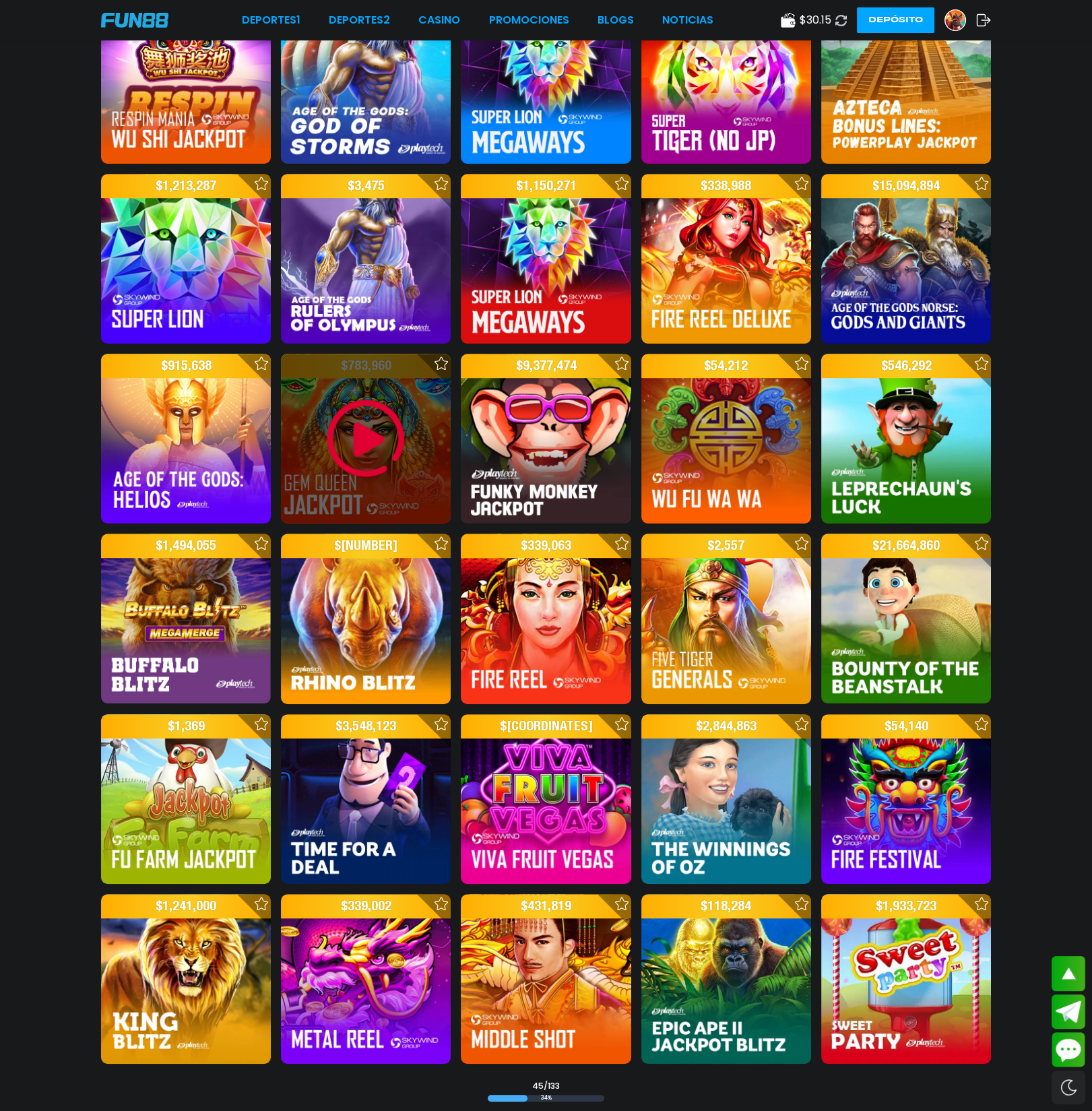 scroll, scrollTop: 1280, scrollLeft: 0, axis: vertical 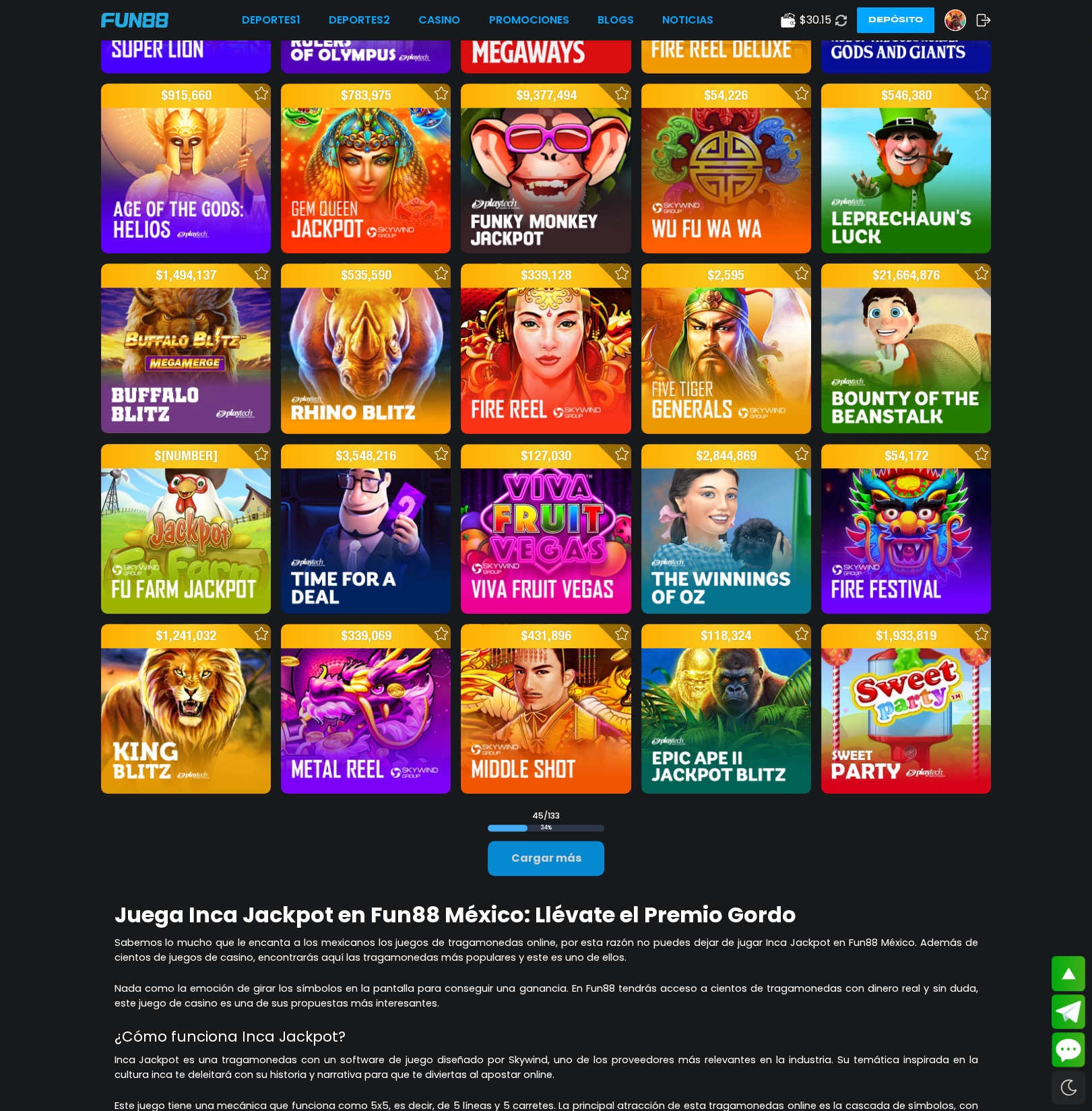 click on "Cargar más" at bounding box center [546, 858] 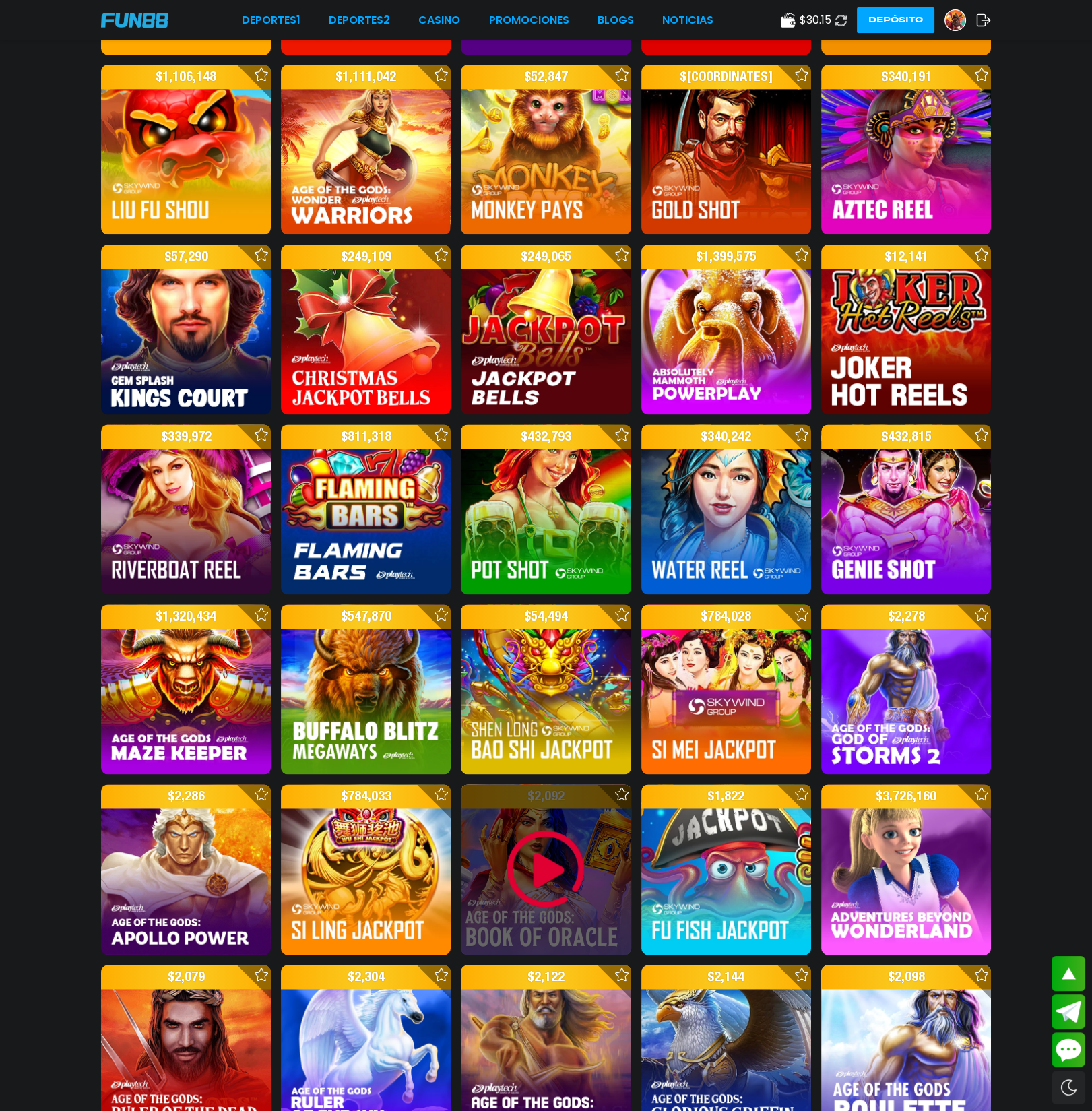 scroll, scrollTop: 2762, scrollLeft: 0, axis: vertical 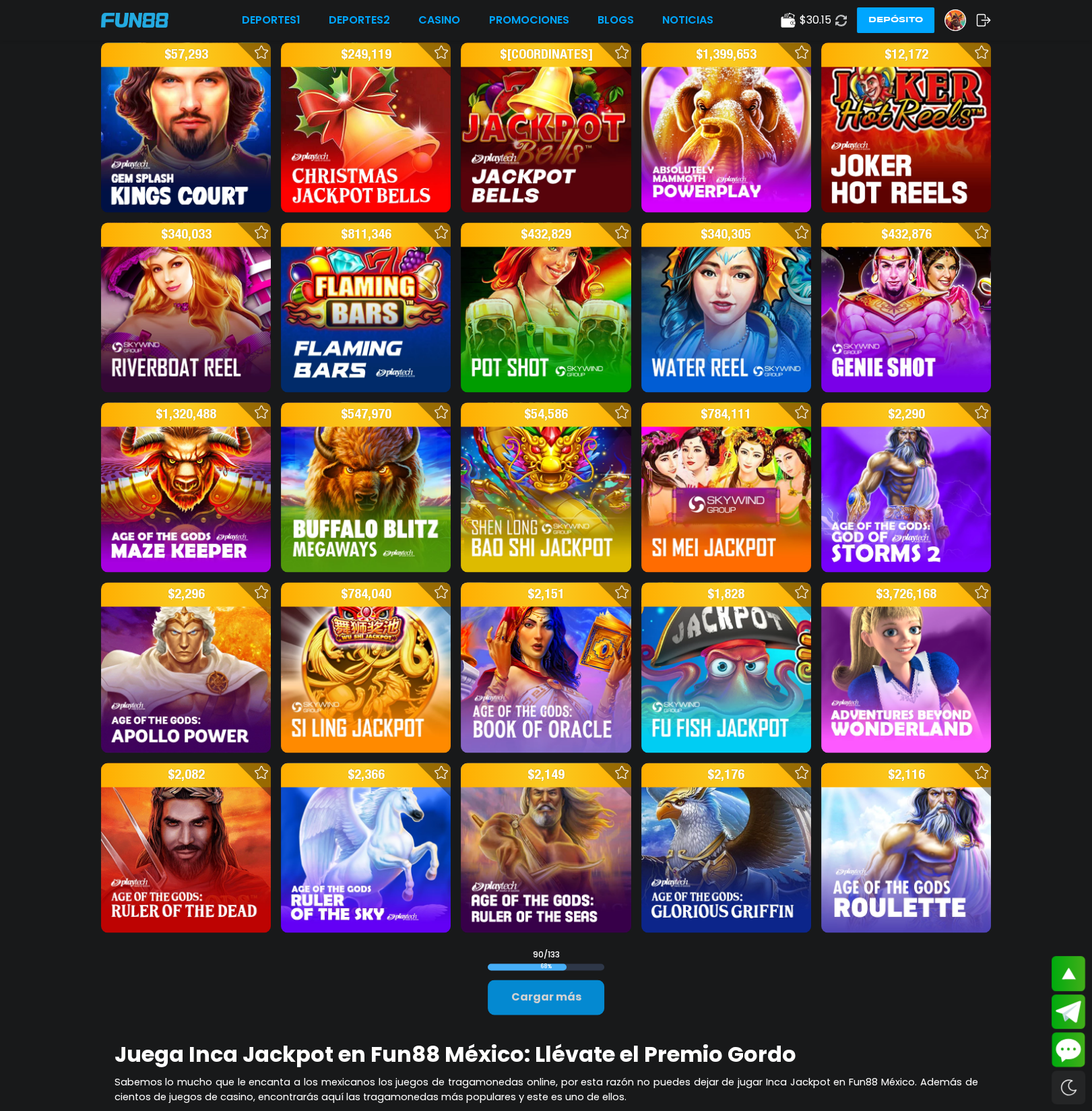 click on "Cargar más" at bounding box center [546, 997] 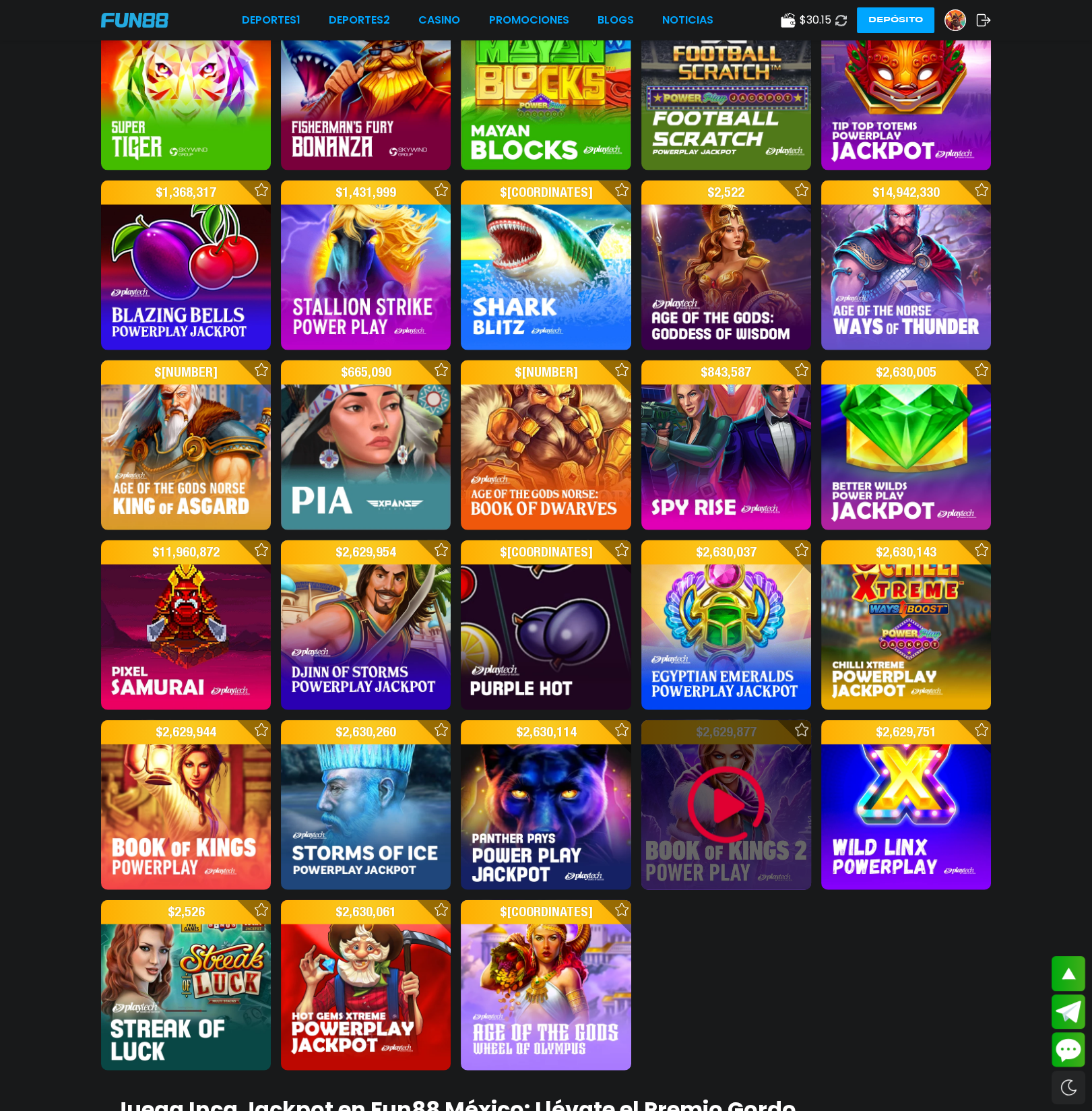 scroll, scrollTop: 4109, scrollLeft: 0, axis: vertical 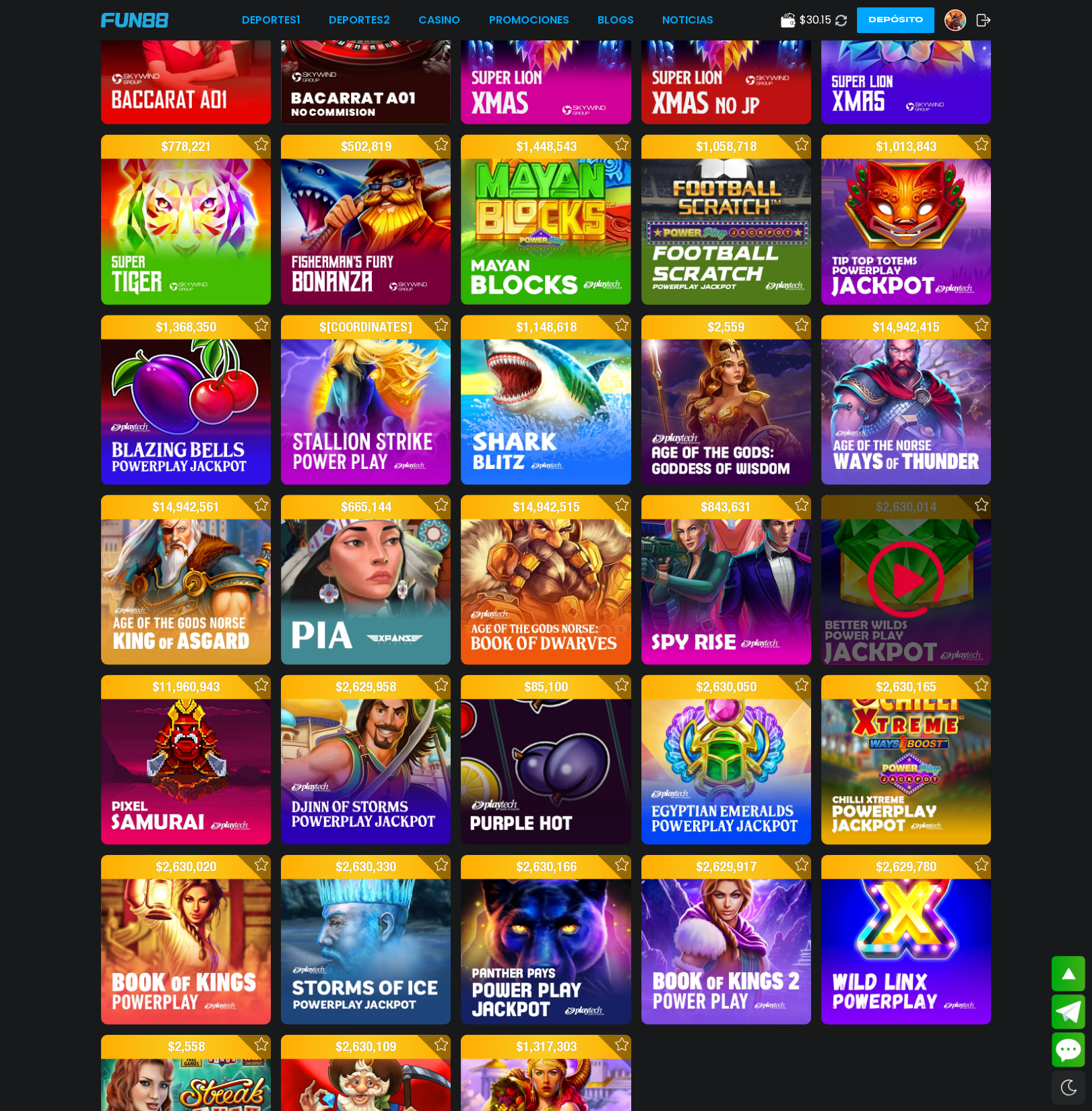 click at bounding box center [906, 580] 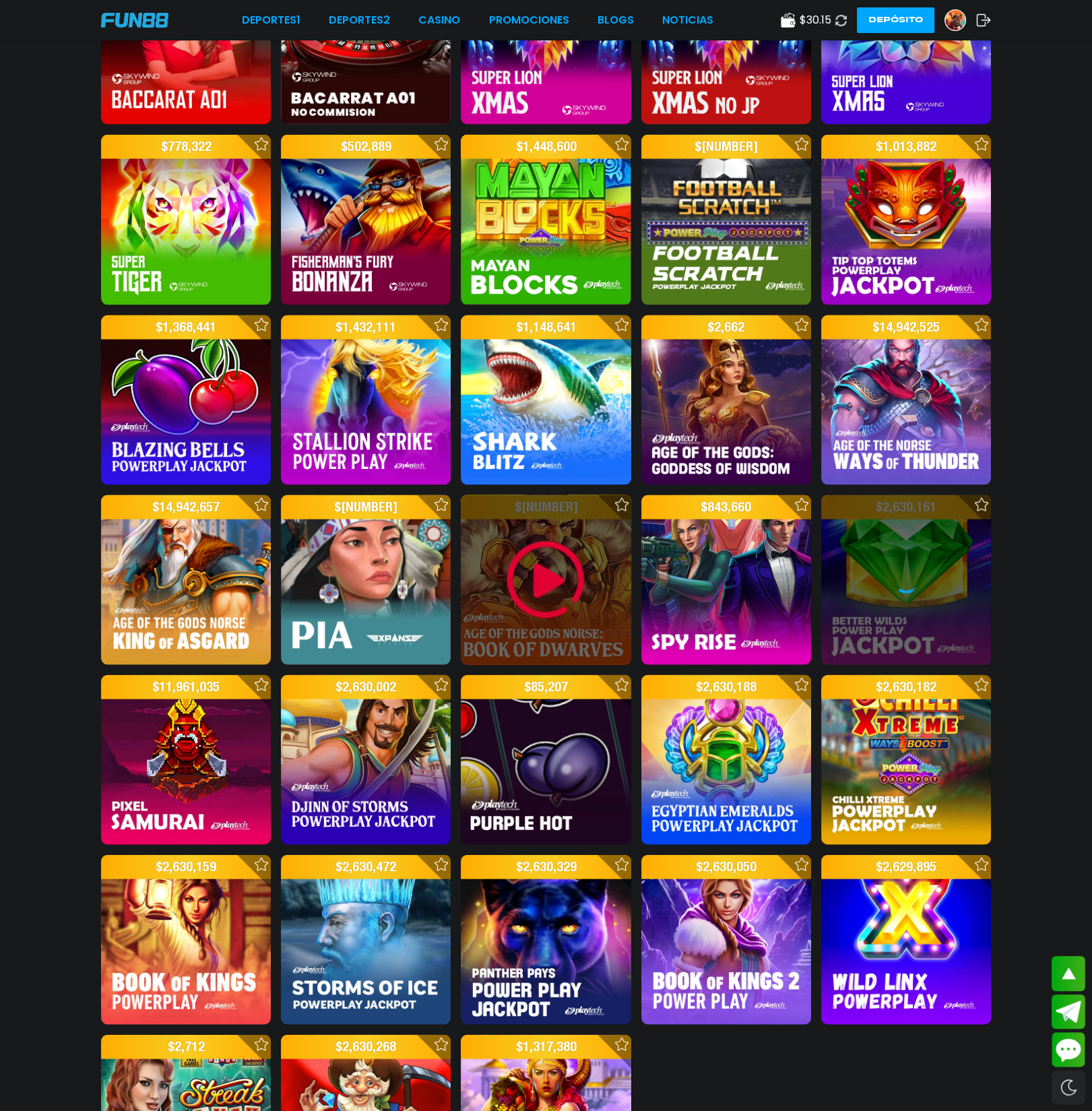 scroll, scrollTop: 0, scrollLeft: 0, axis: both 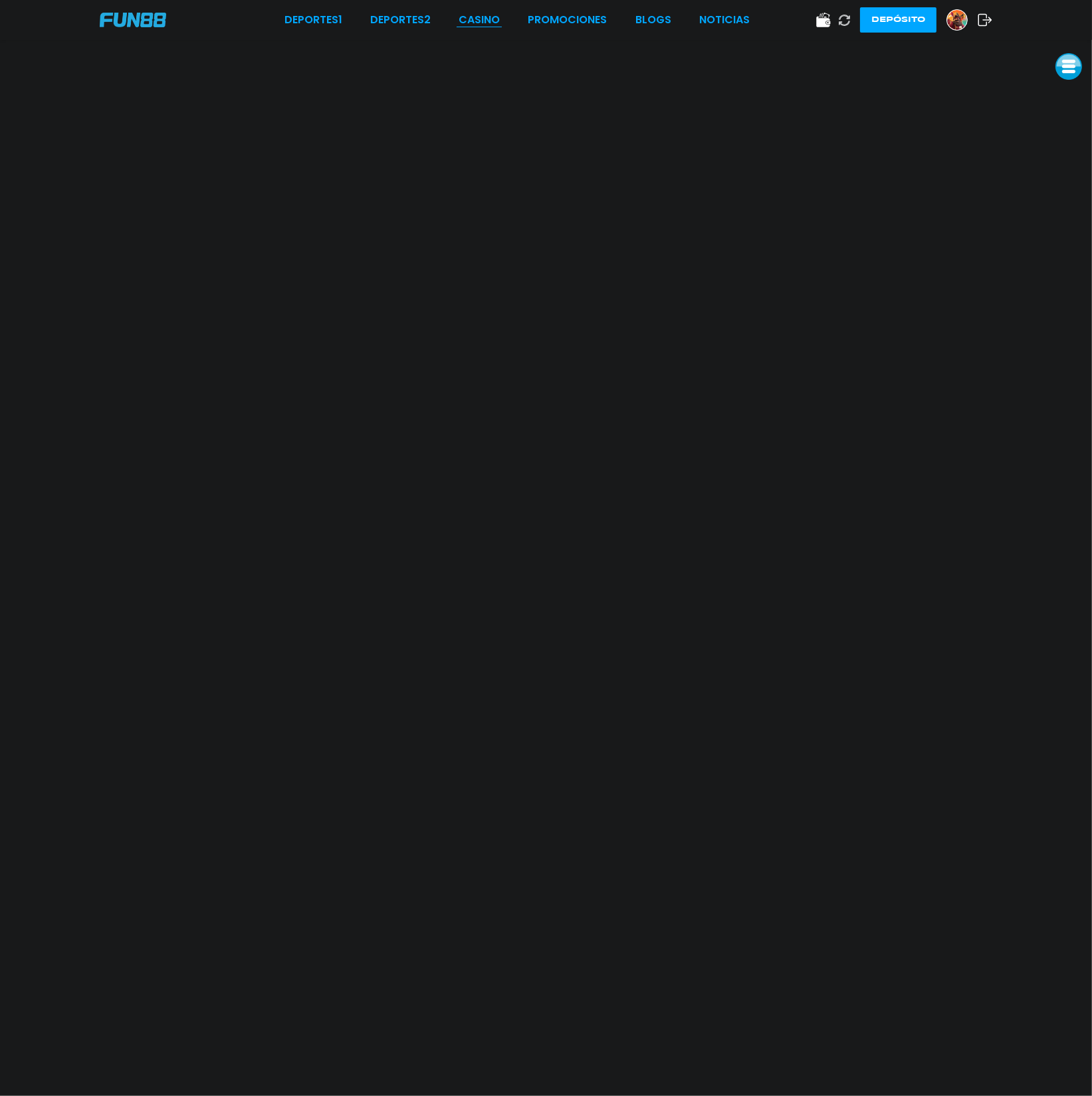 click on "CASINO" at bounding box center [479, 20] 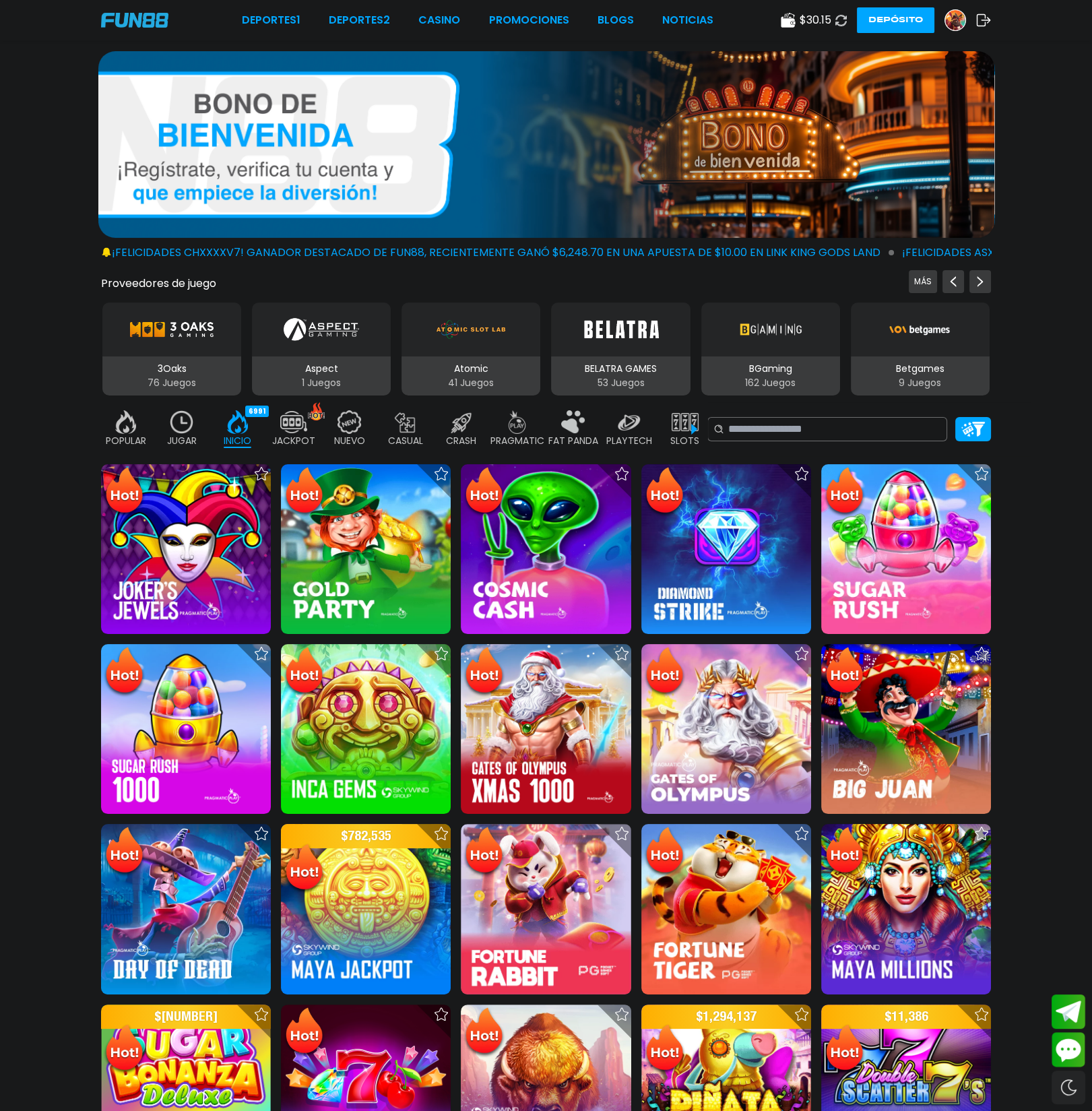 click at bounding box center [294, 422] 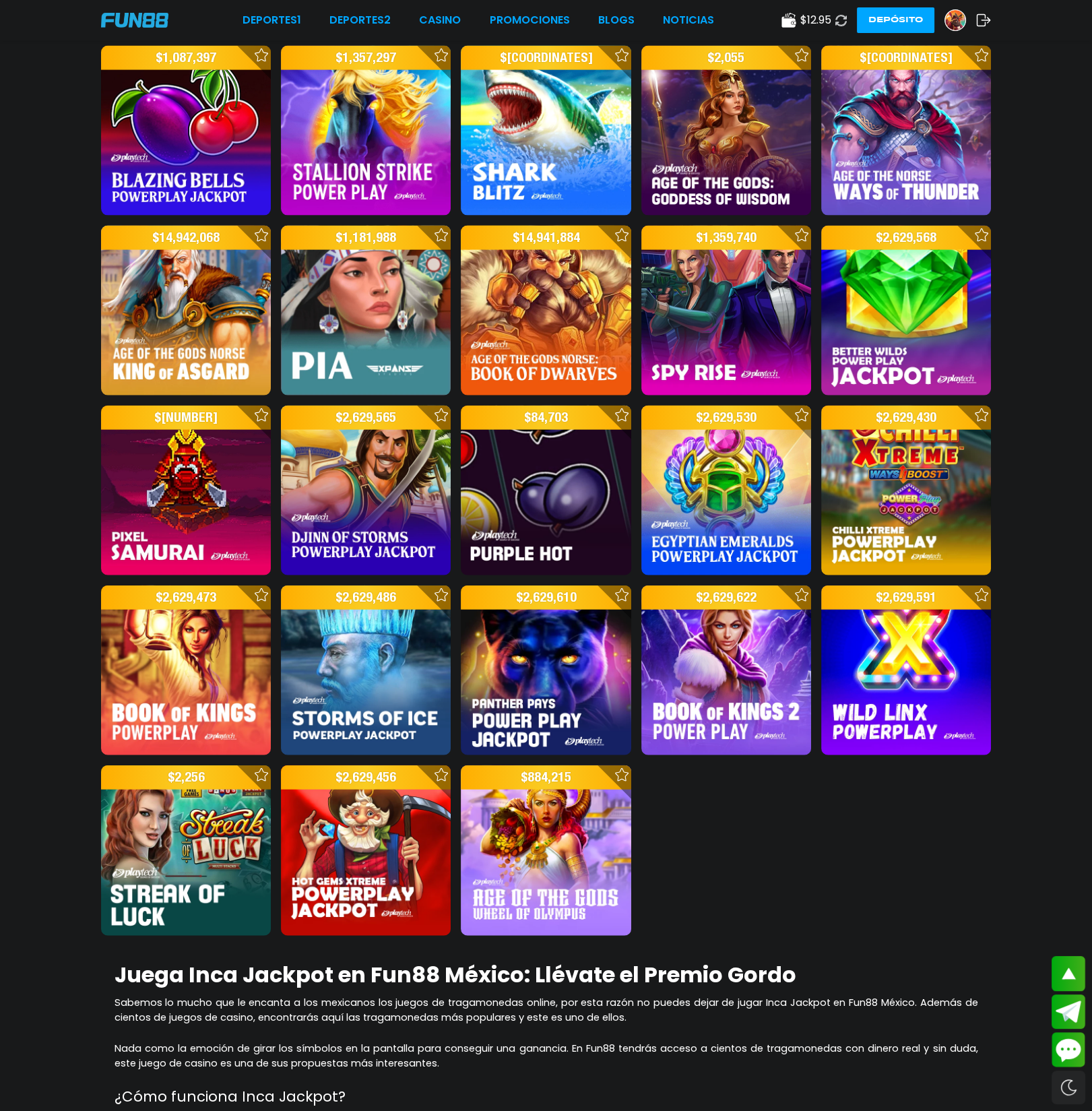 scroll, scrollTop: 4312, scrollLeft: 0, axis: vertical 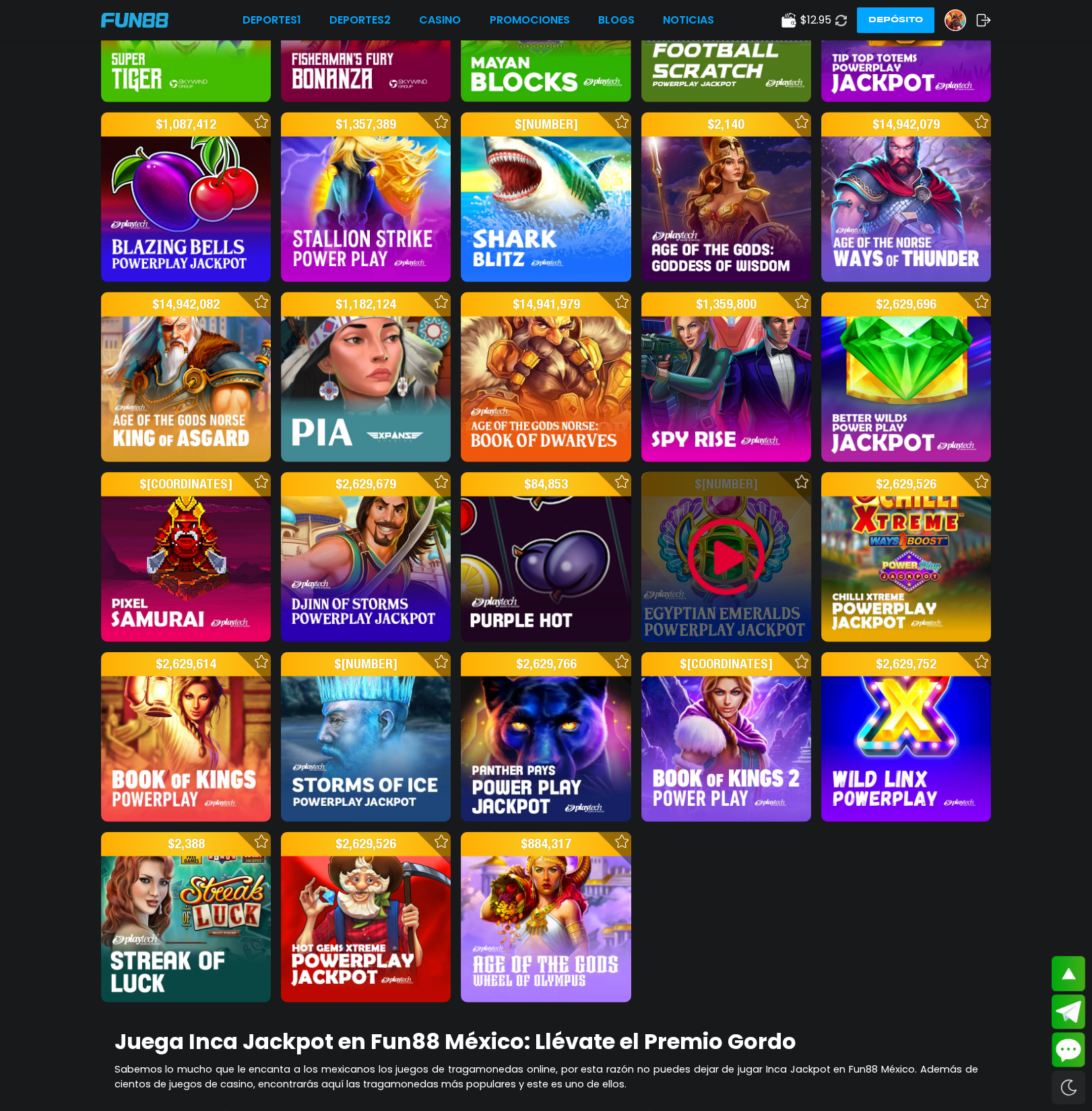 click at bounding box center [726, 557] 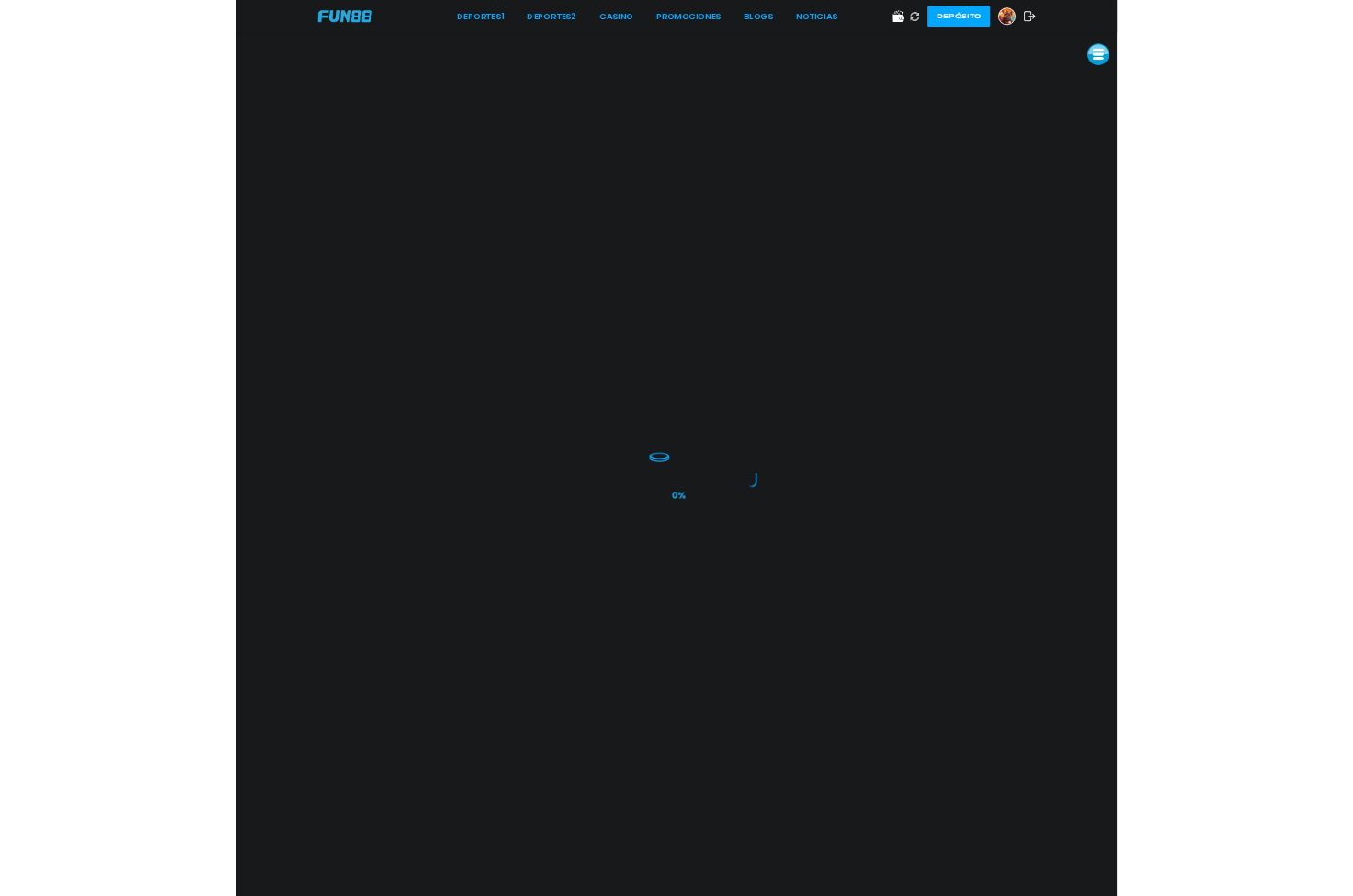 scroll, scrollTop: 0, scrollLeft: 0, axis: both 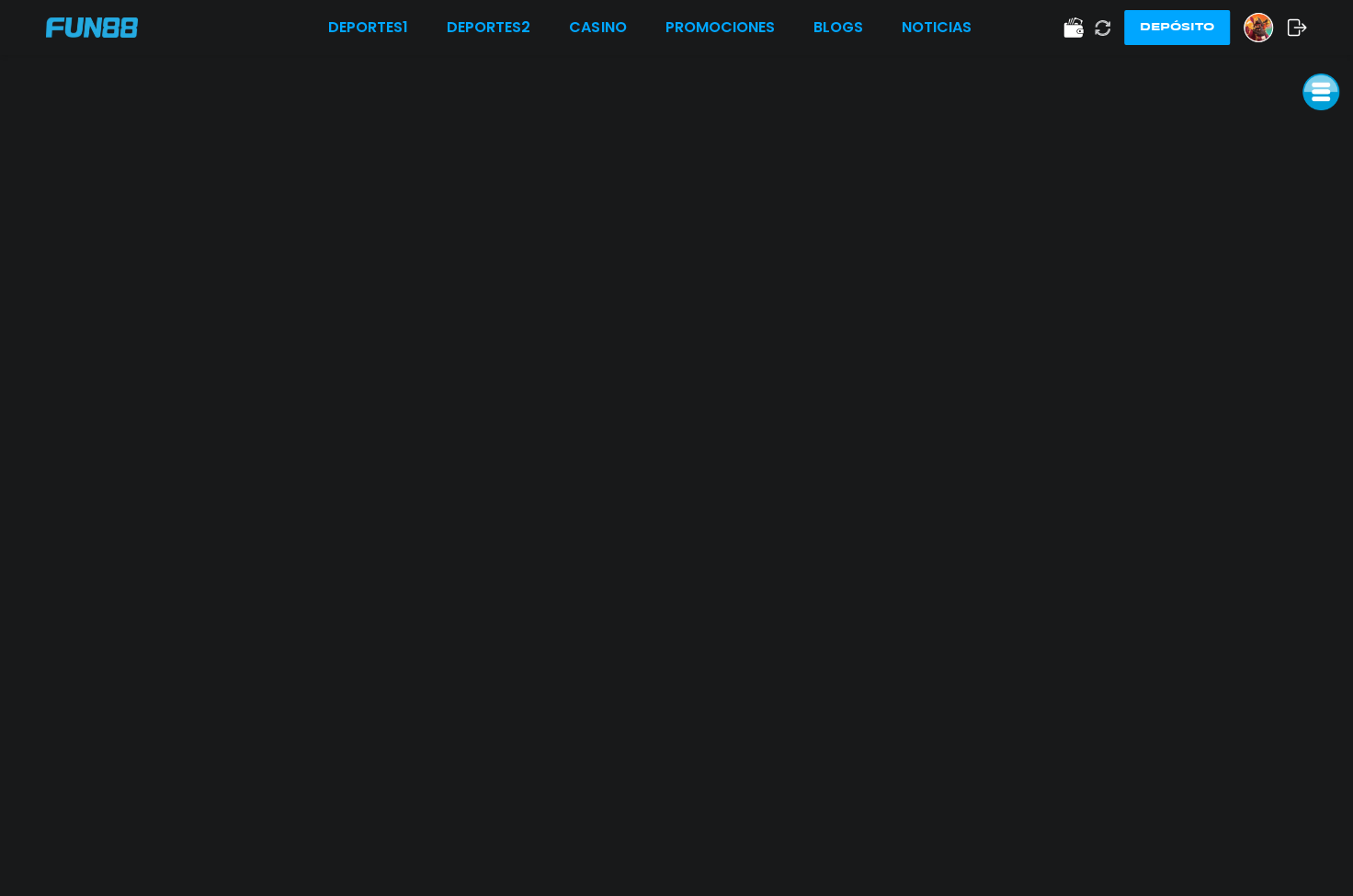 click on "Deportes  1 Deportes  2 CASINO Promociones BLOGS NOTICIAS Depósito" at bounding box center (676, 448) 